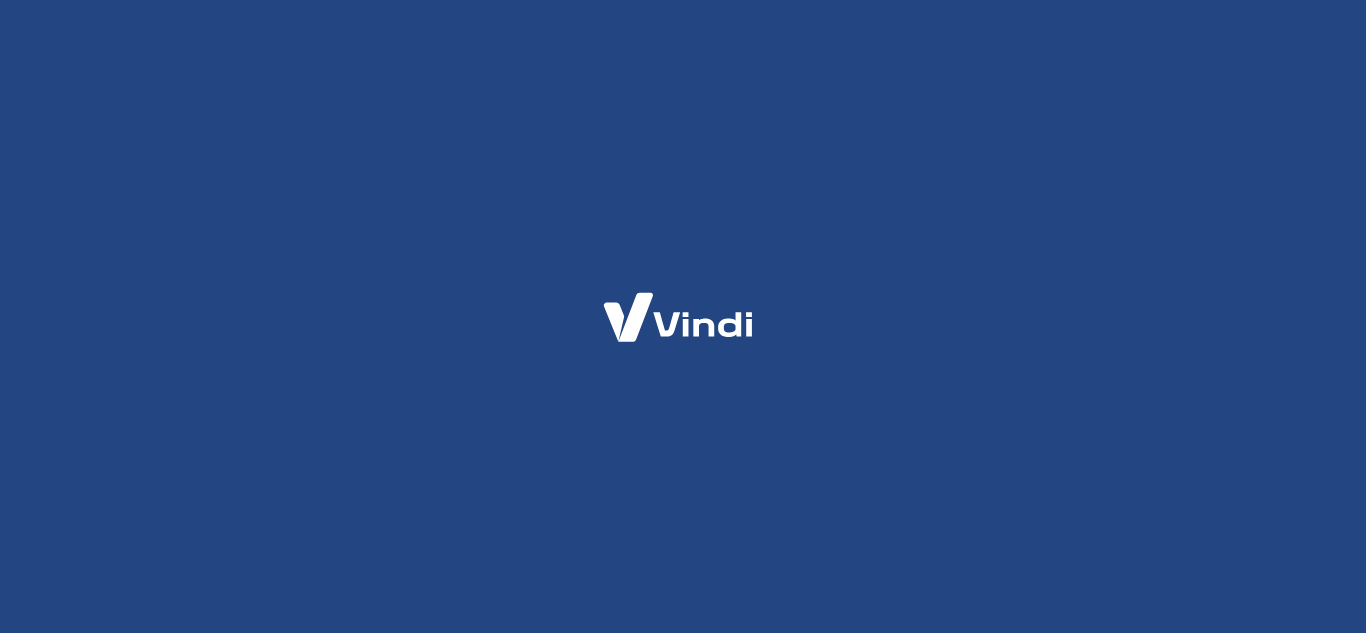 scroll, scrollTop: 0, scrollLeft: 0, axis: both 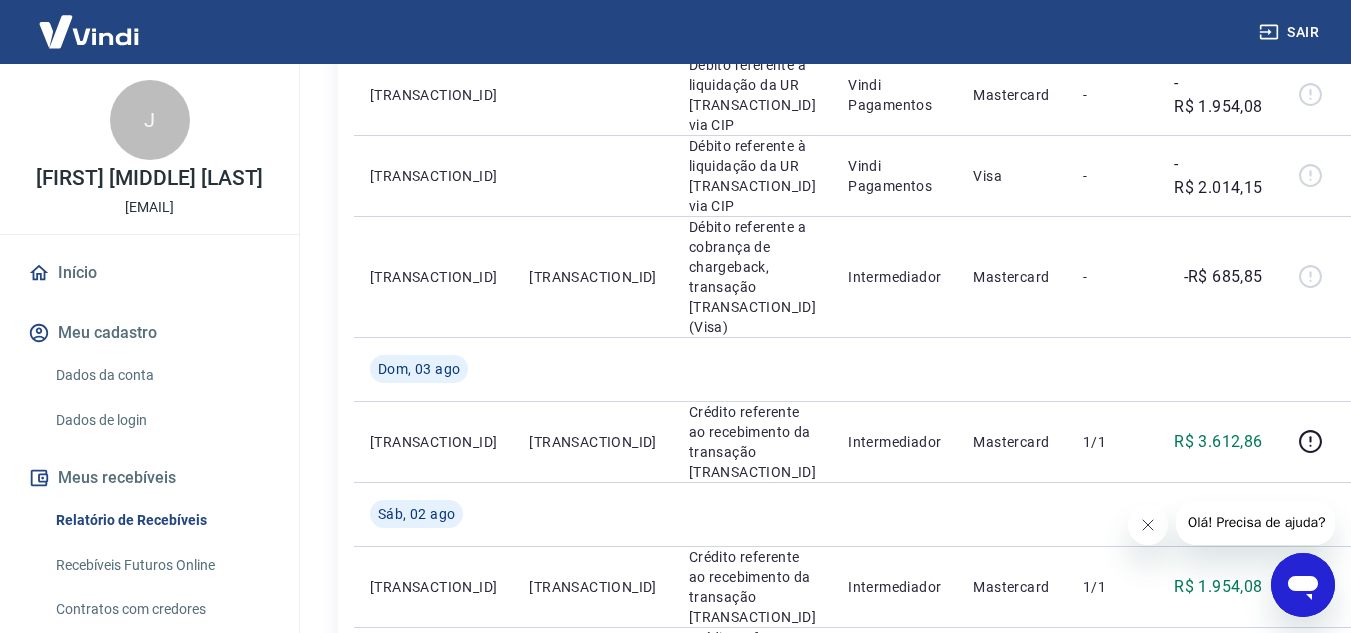 click at bounding box center [1147, 525] 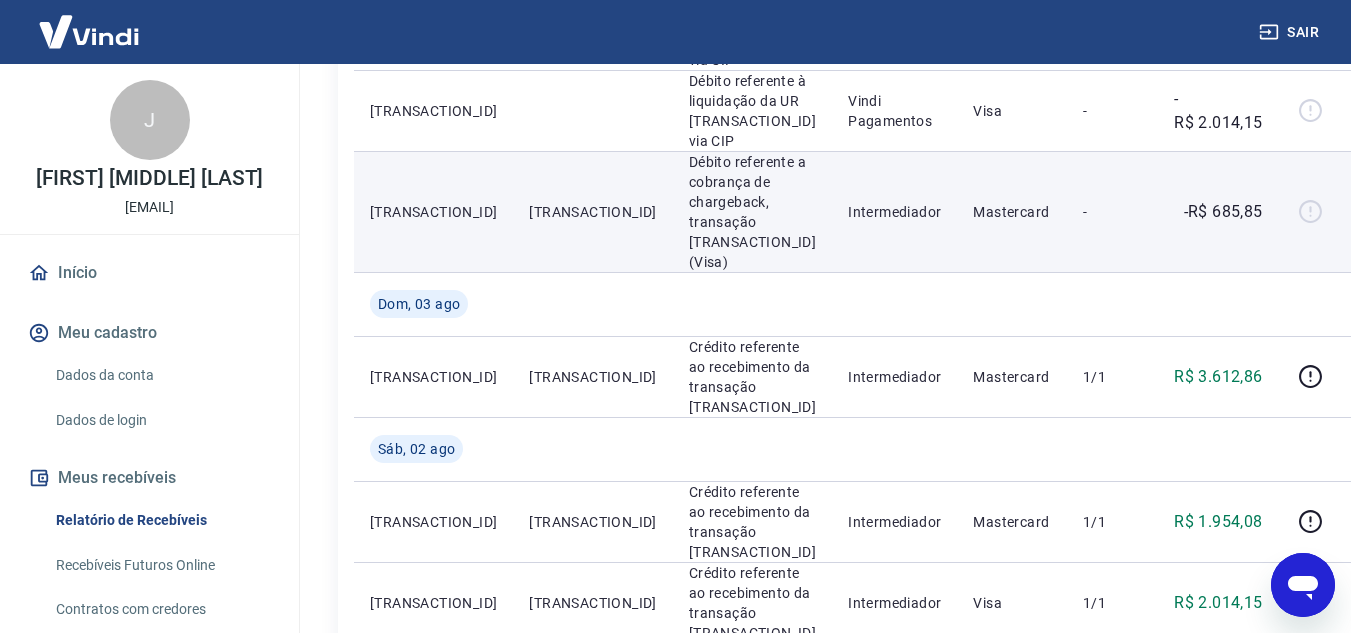 scroll, scrollTop: 600, scrollLeft: 0, axis: vertical 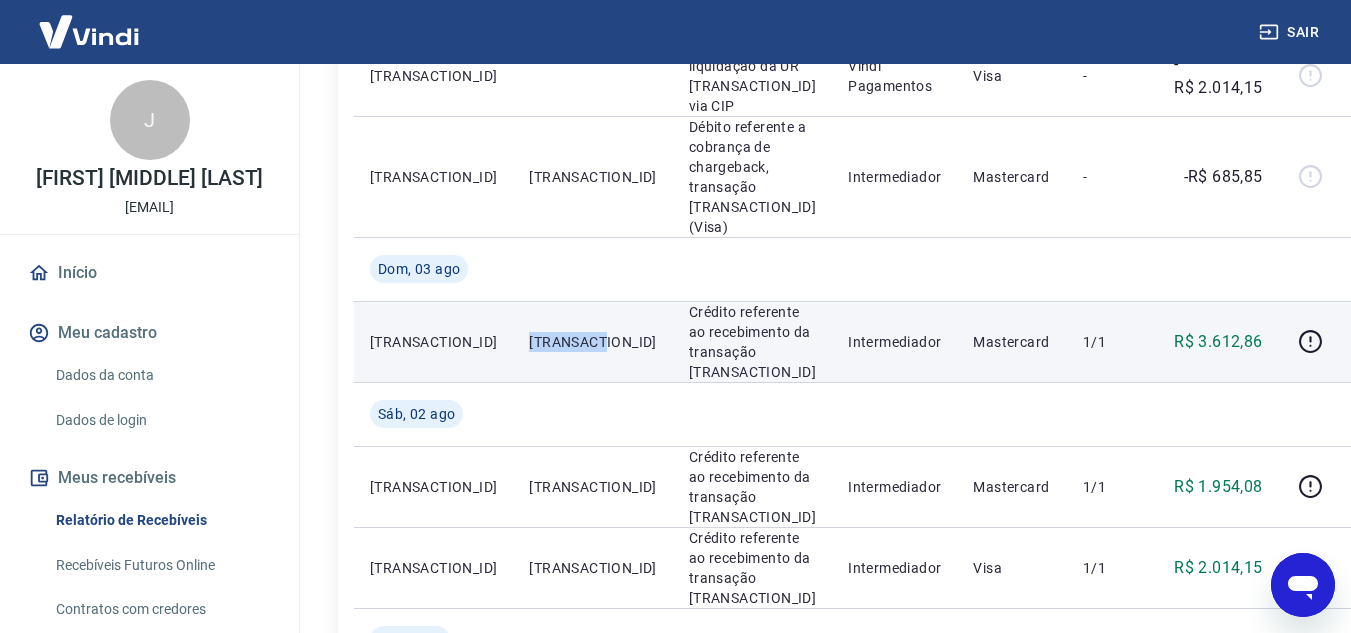 drag, startPoint x: 498, startPoint y: 271, endPoint x: 578, endPoint y: 269, distance: 80.024994 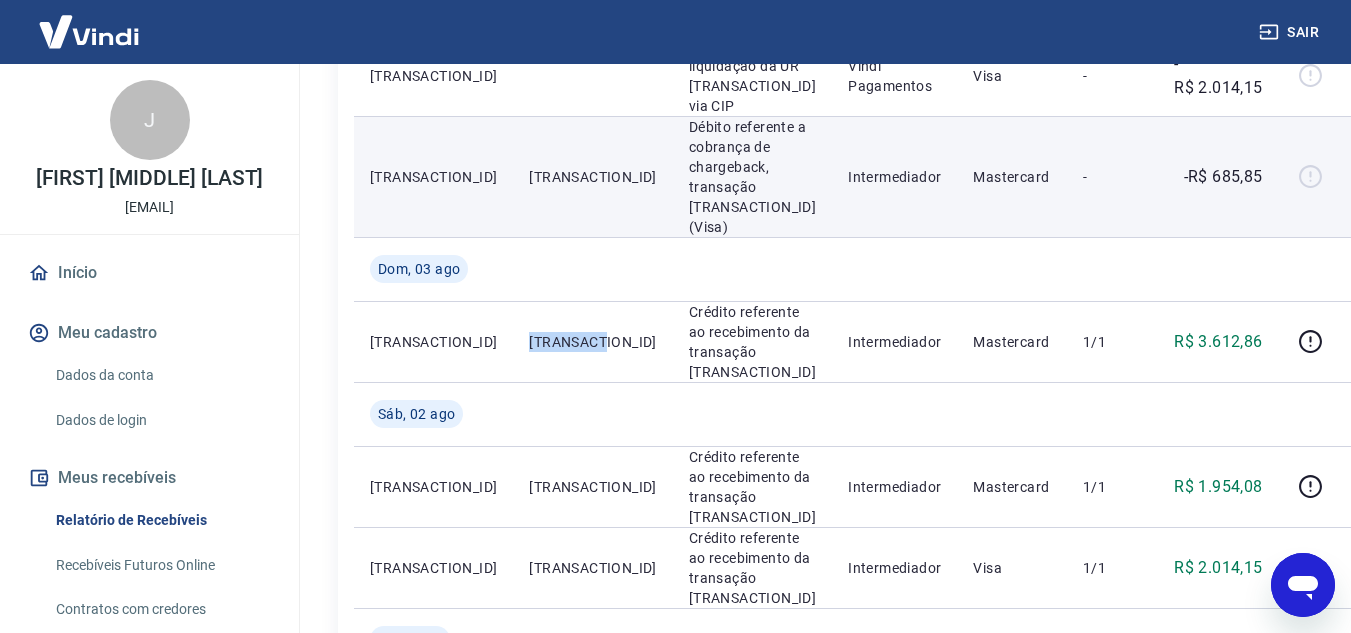 copy on "[TRANSACTION_ID]" 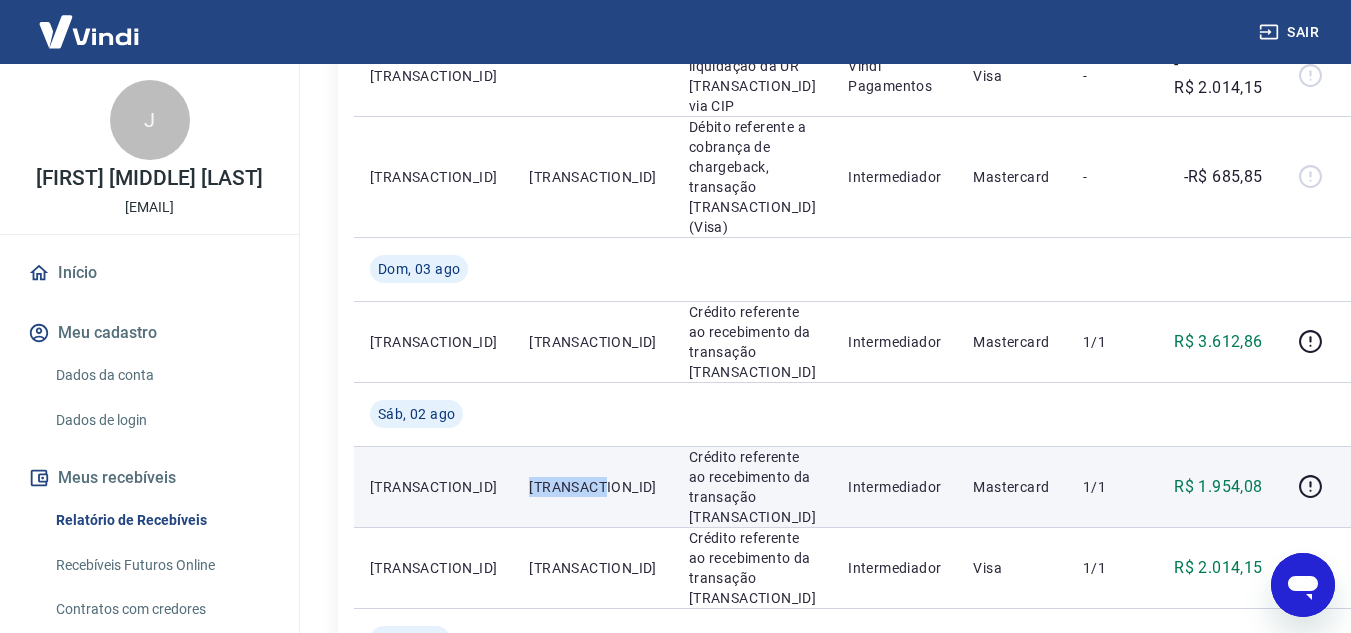 drag, startPoint x: 502, startPoint y: 415, endPoint x: 578, endPoint y: 419, distance: 76.105194 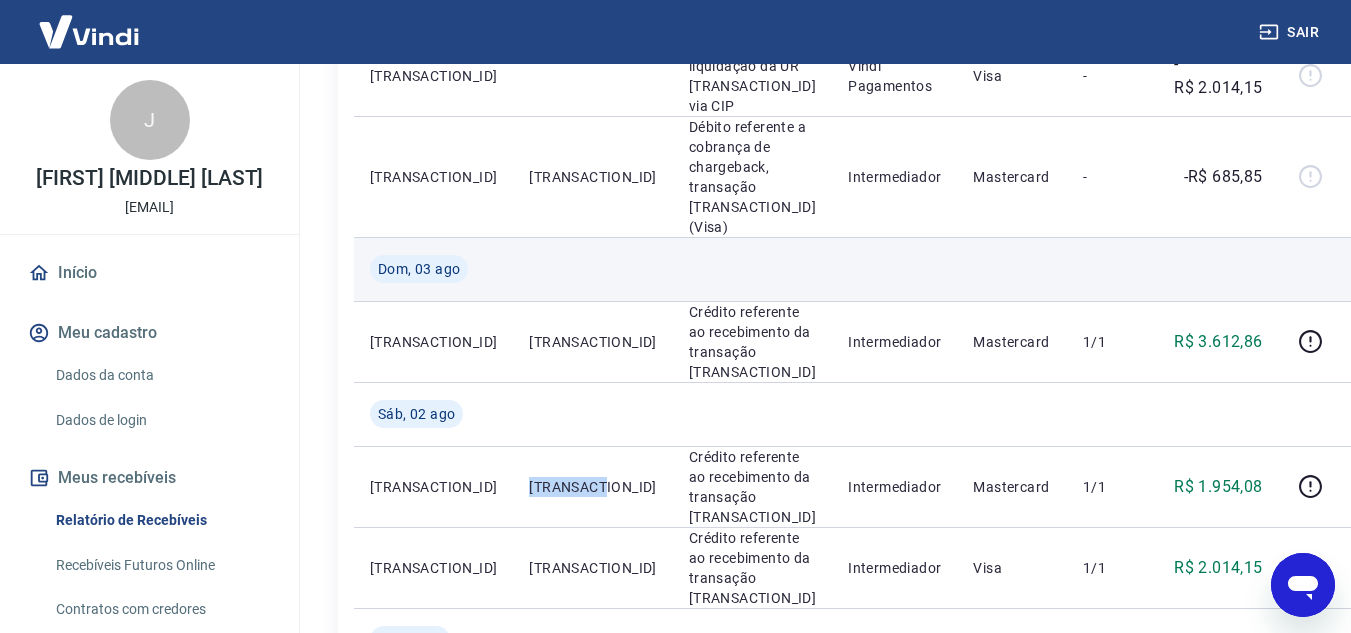 copy on "[TRANSACTION_ID]" 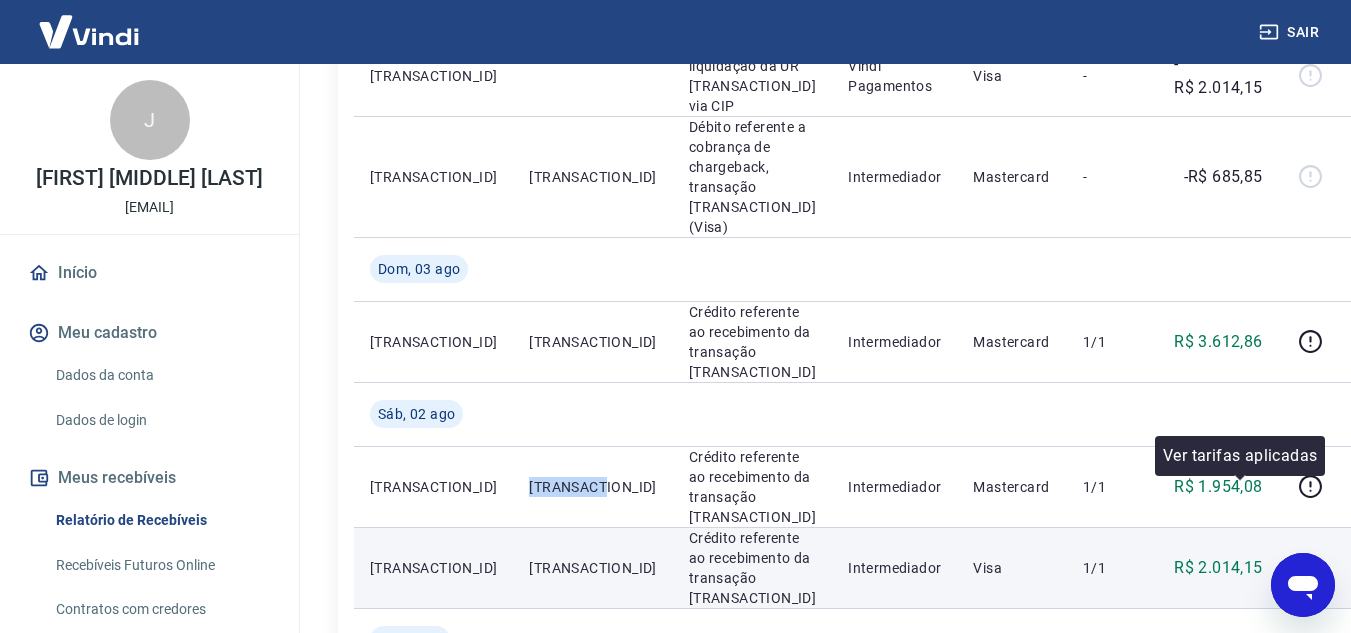 click 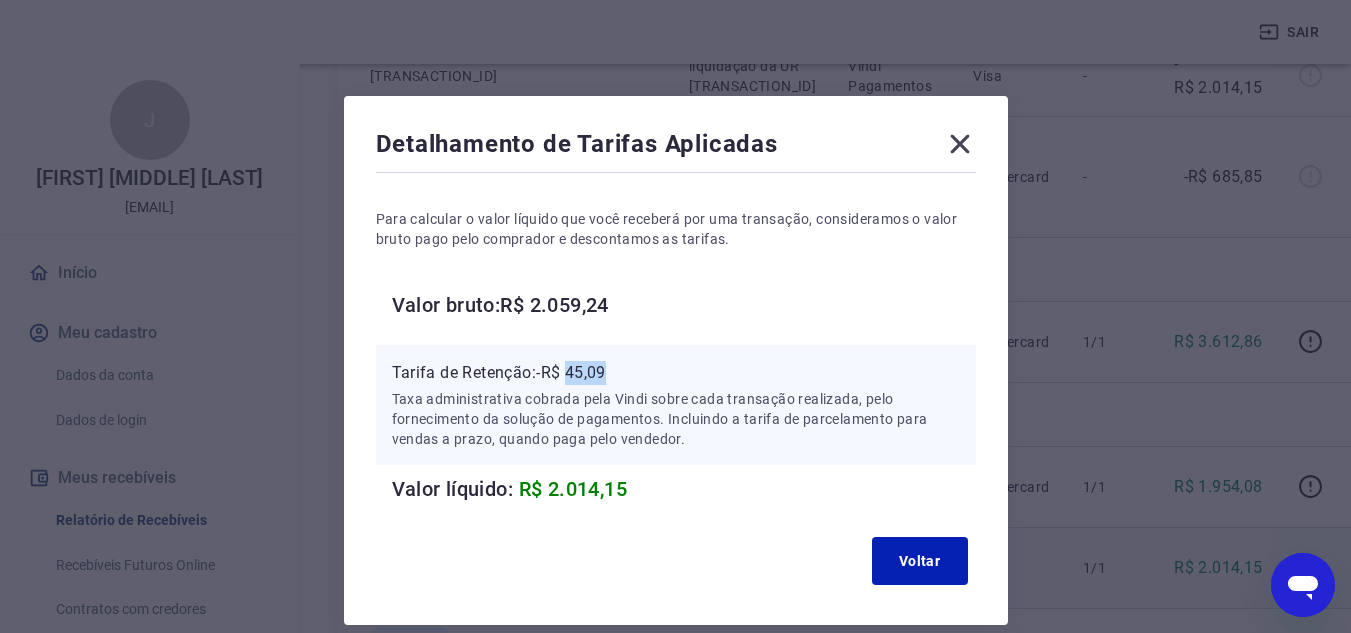drag, startPoint x: 569, startPoint y: 370, endPoint x: 635, endPoint y: 374, distance: 66.1211 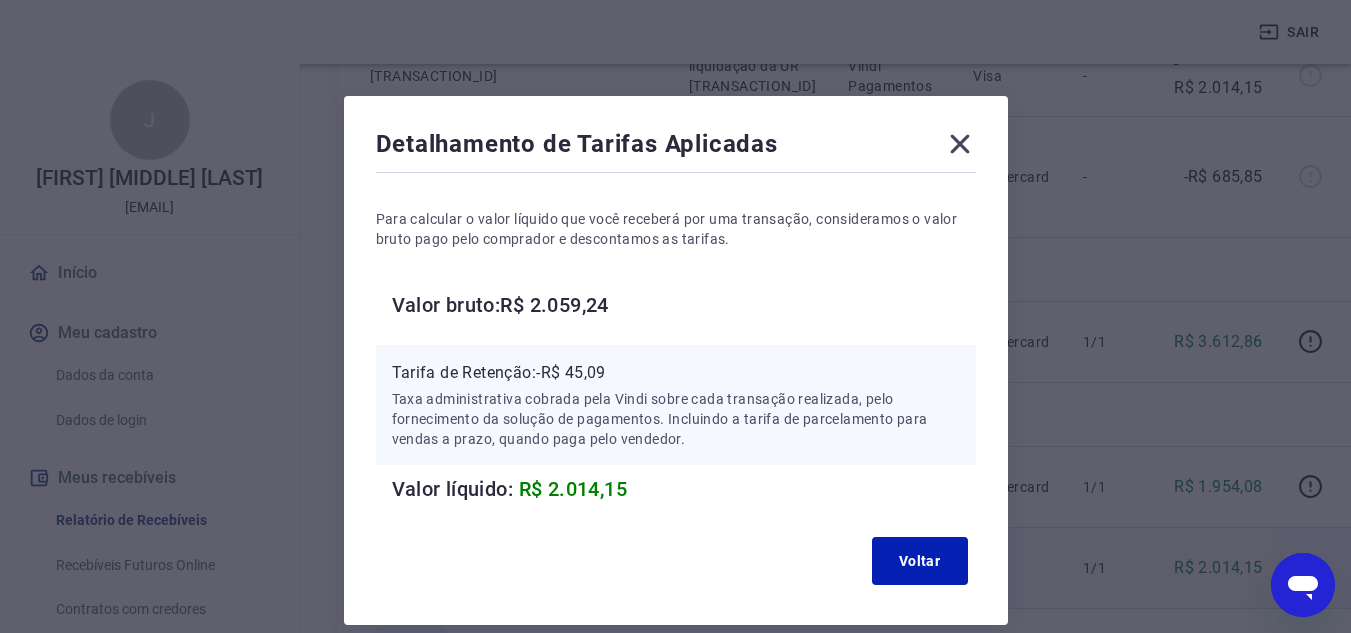 click 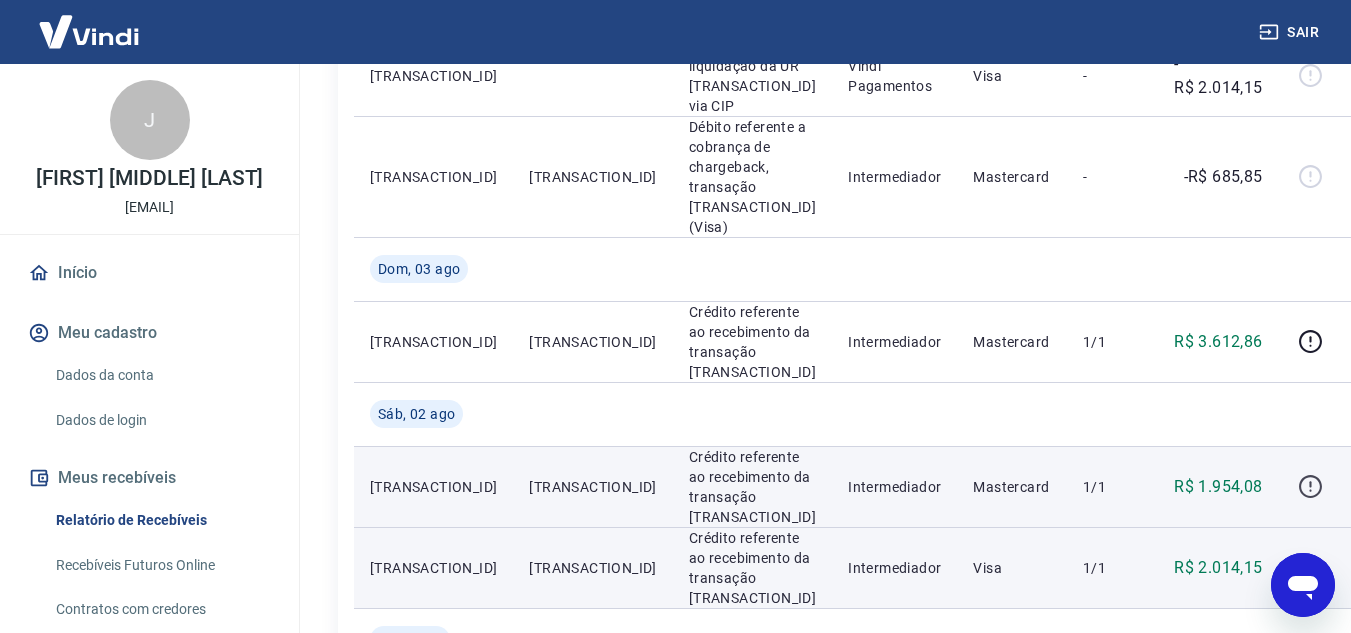 click 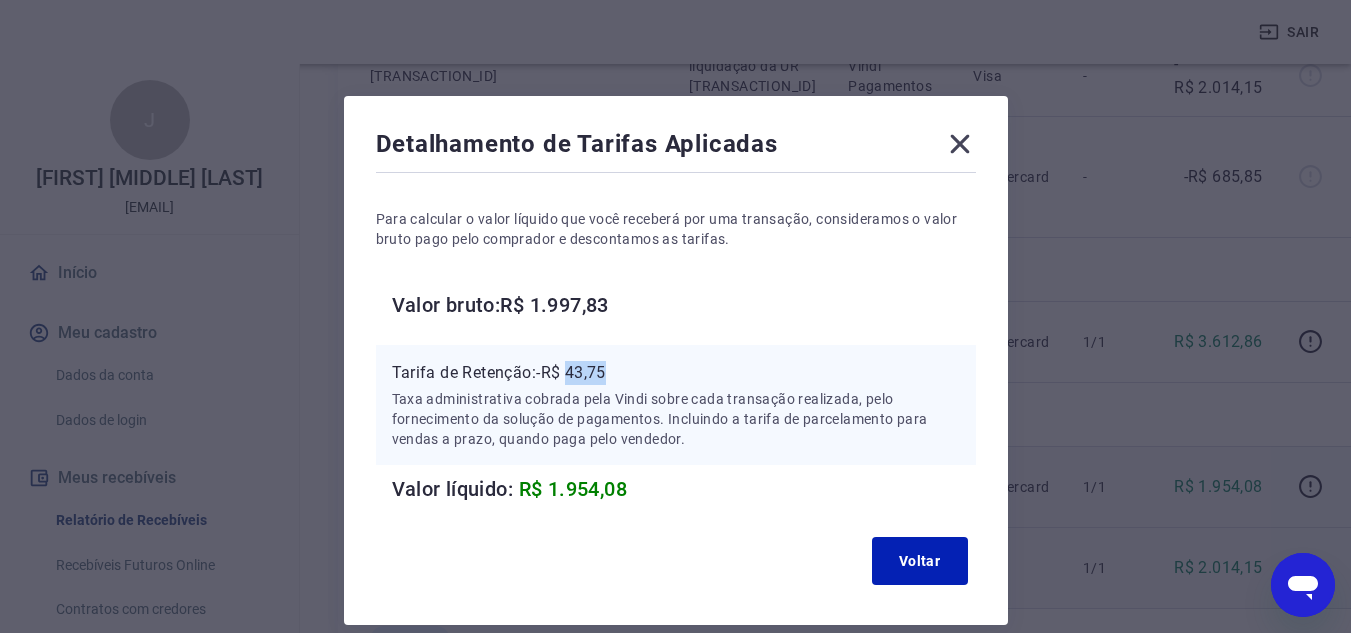 drag, startPoint x: 572, startPoint y: 374, endPoint x: 612, endPoint y: 368, distance: 40.4475 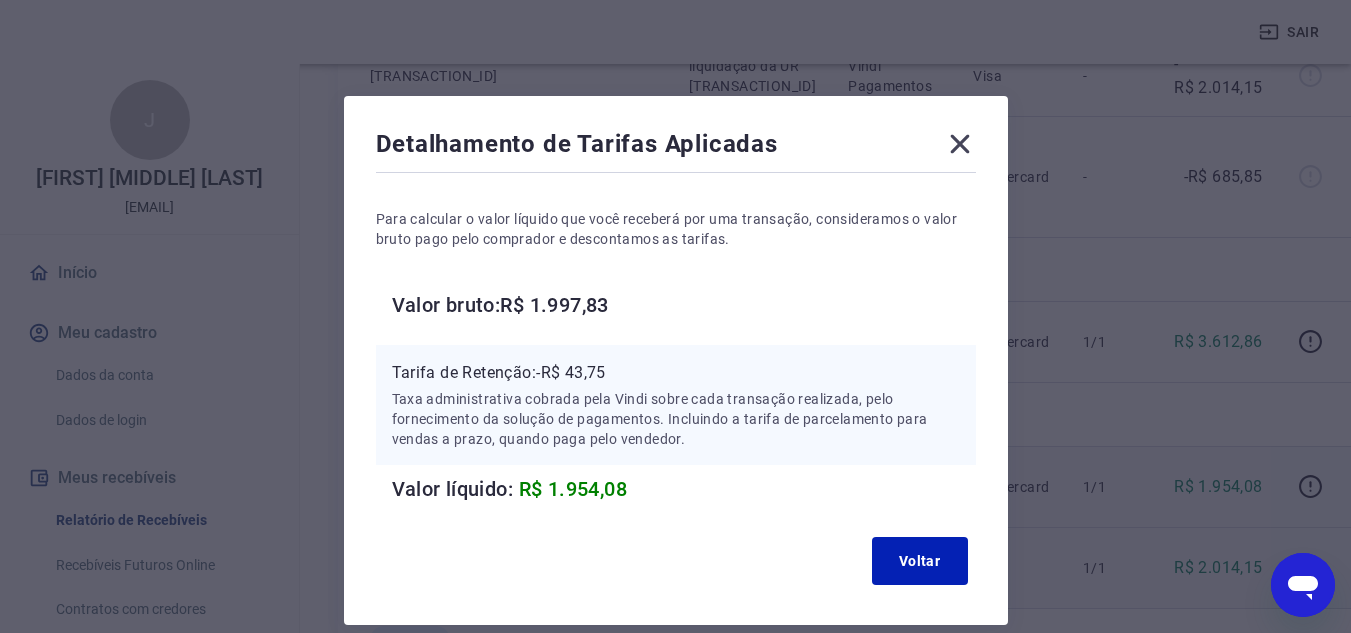 click 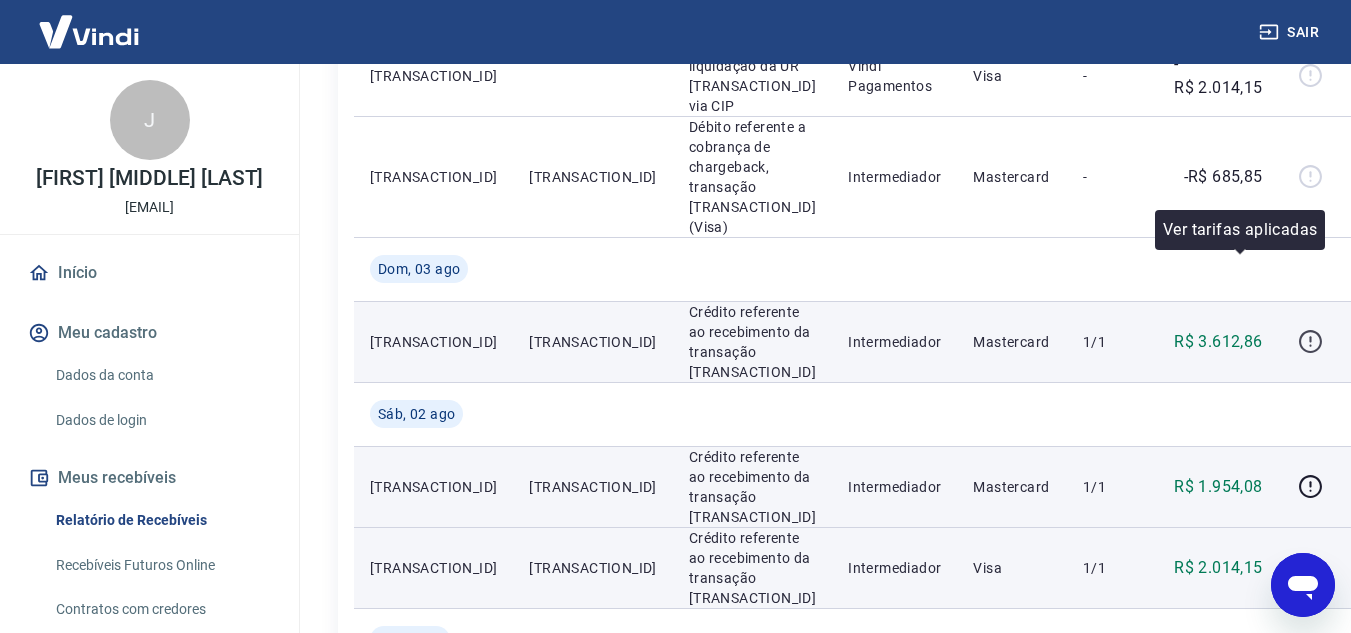 click 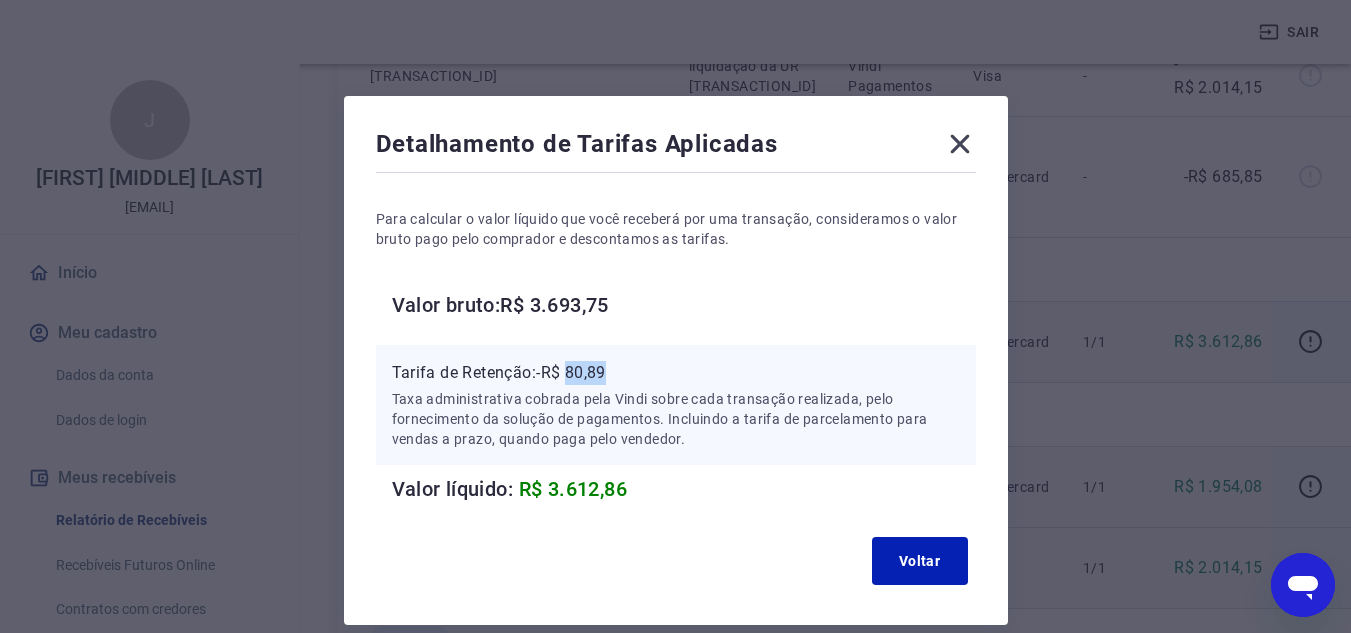 drag, startPoint x: 571, startPoint y: 373, endPoint x: 613, endPoint y: 370, distance: 42.107006 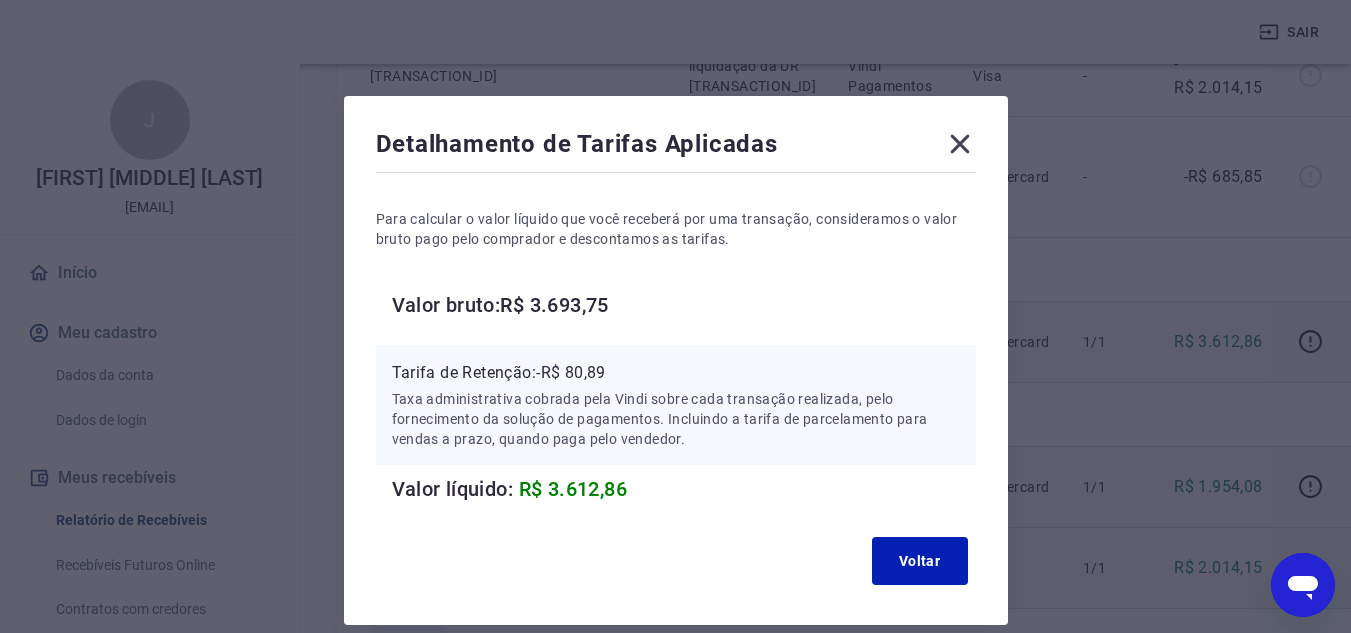 click 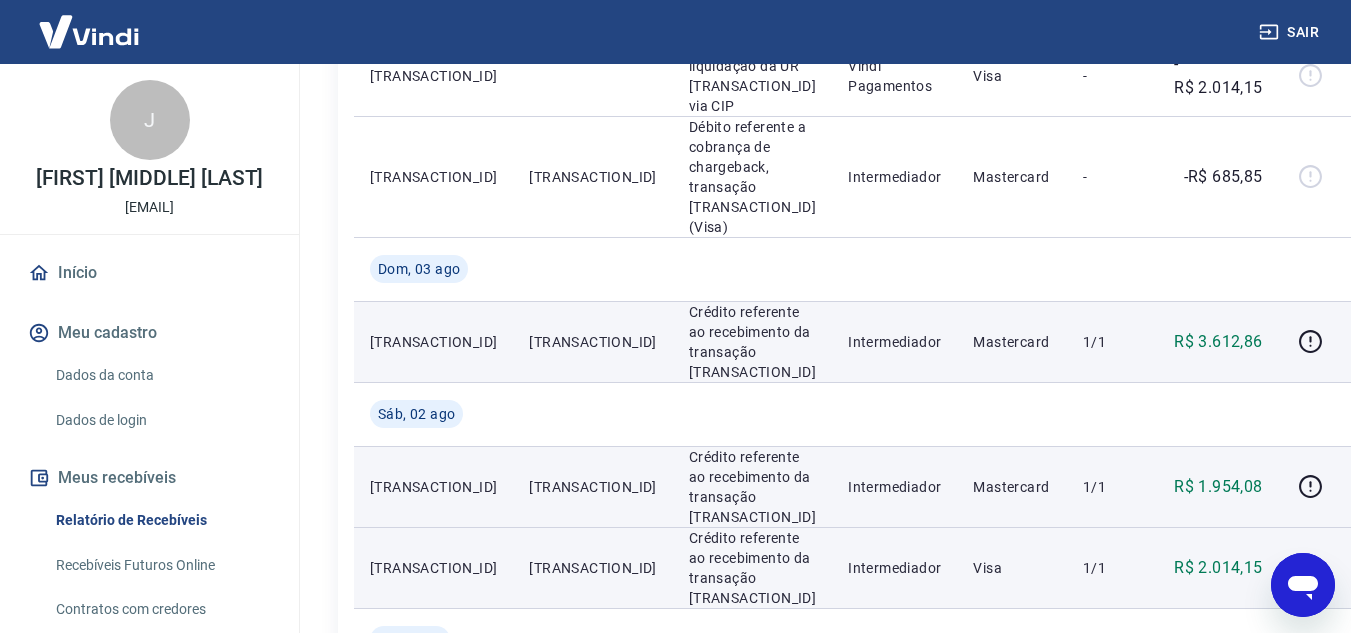 scroll, scrollTop: 700, scrollLeft: 0, axis: vertical 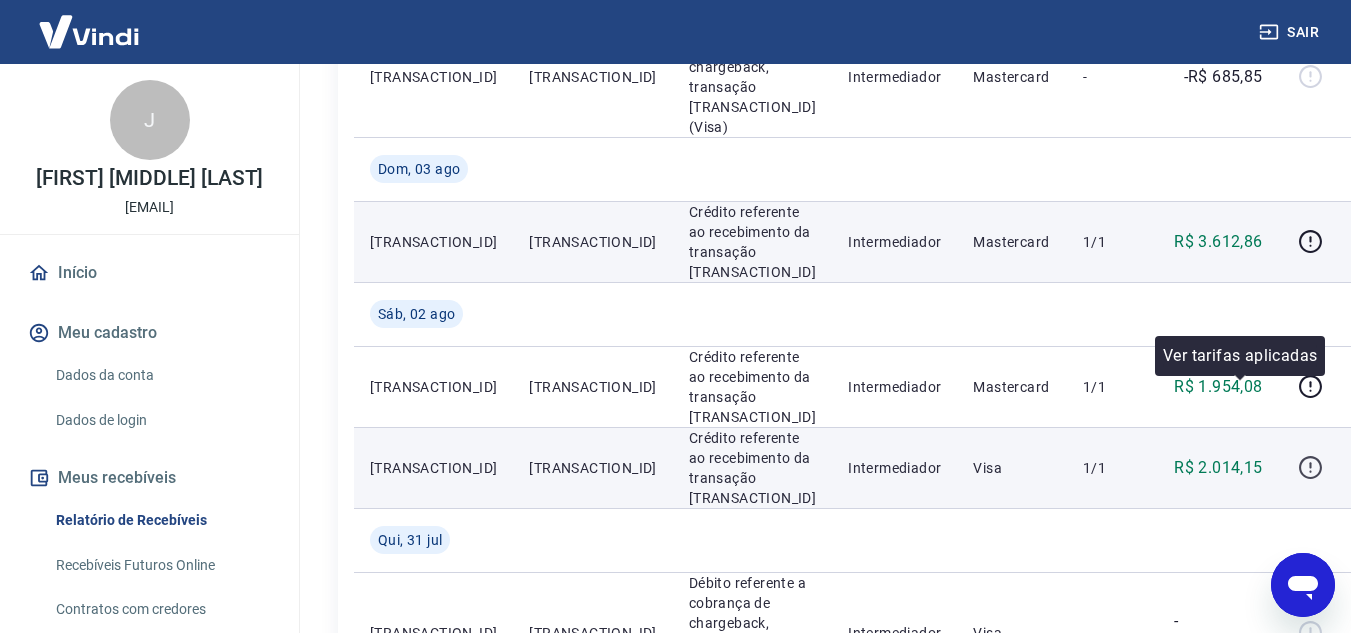 click 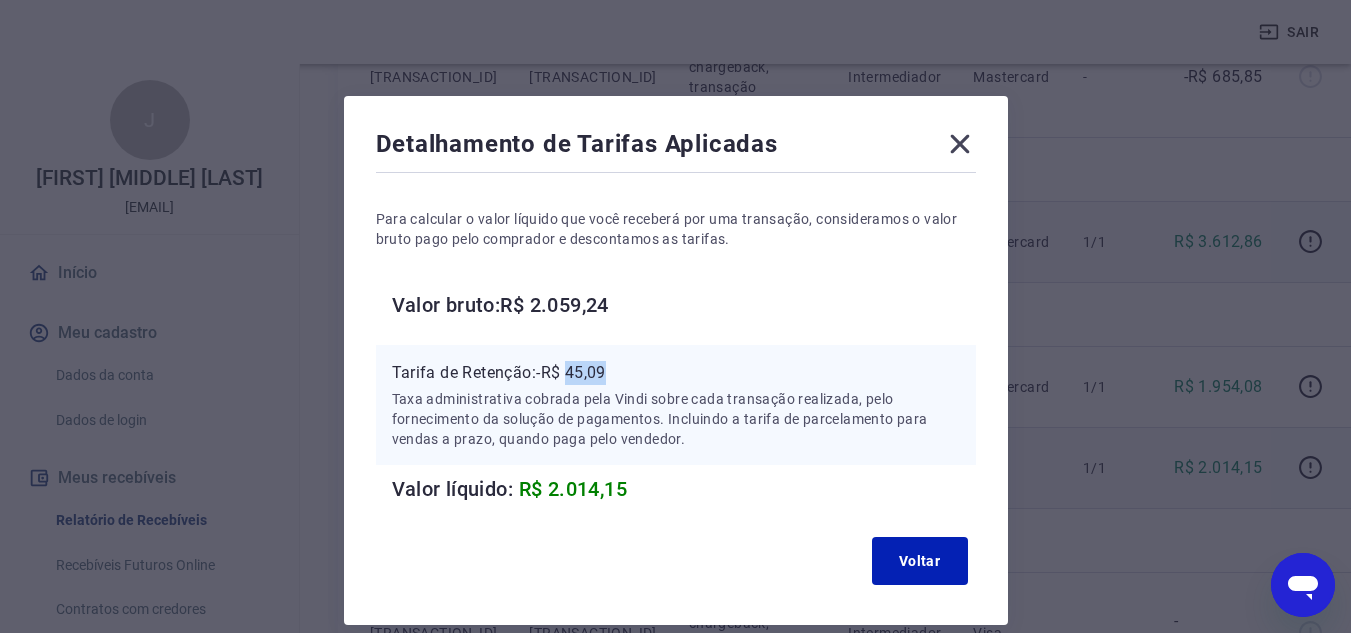 drag, startPoint x: 573, startPoint y: 367, endPoint x: 619, endPoint y: 367, distance: 46 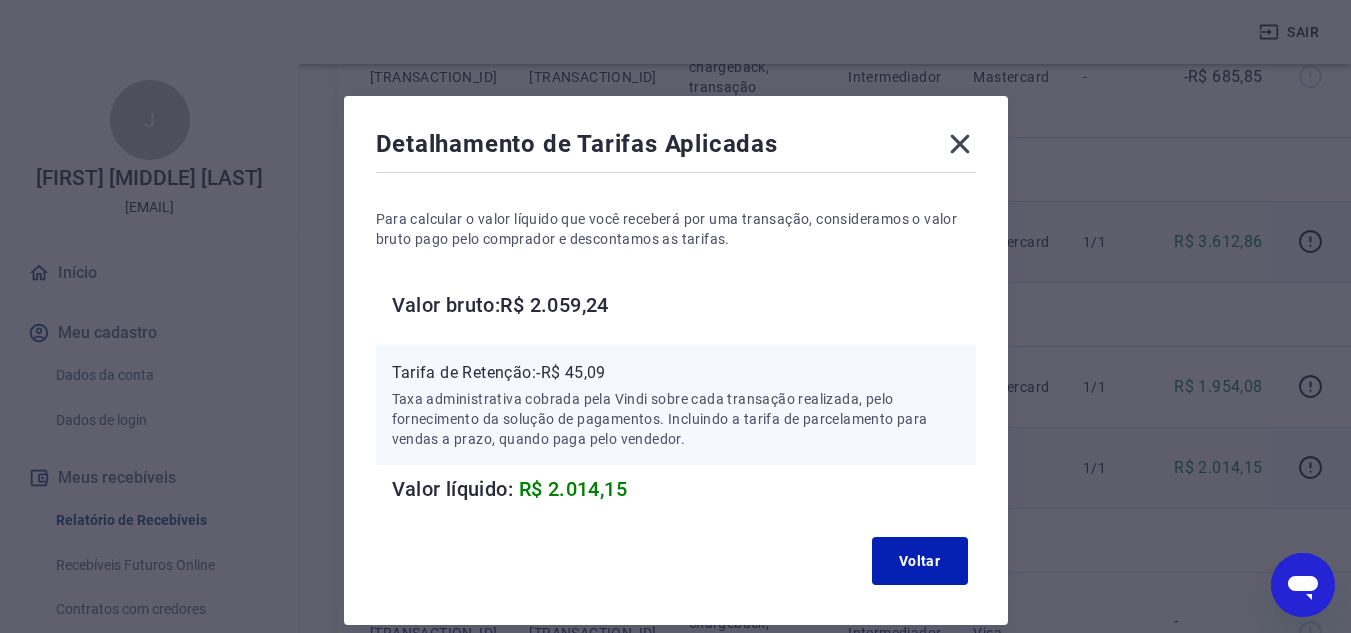 click 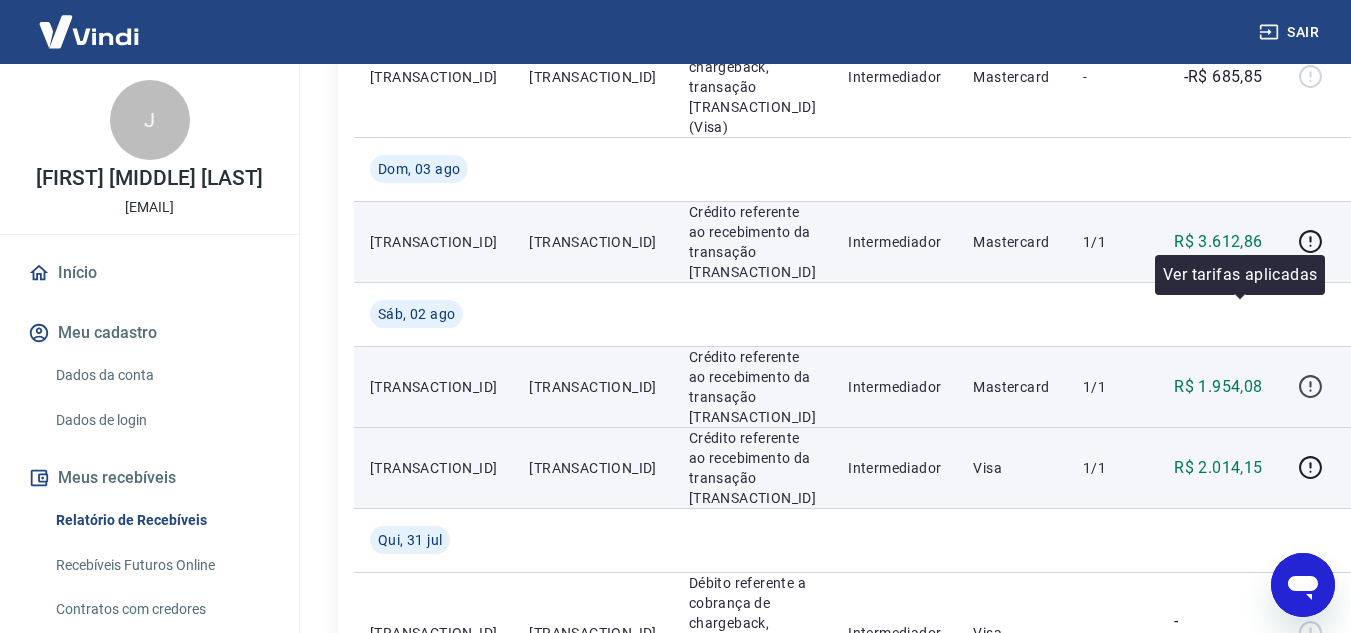 click 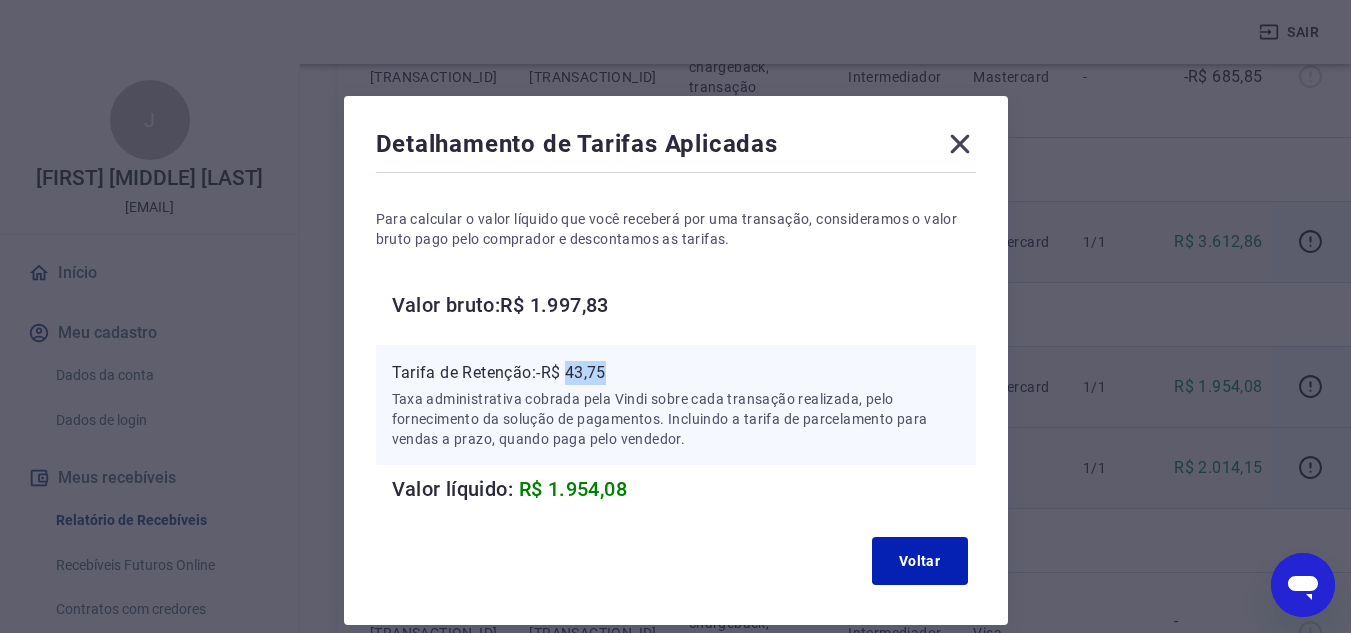 drag, startPoint x: 571, startPoint y: 371, endPoint x: 621, endPoint y: 371, distance: 50 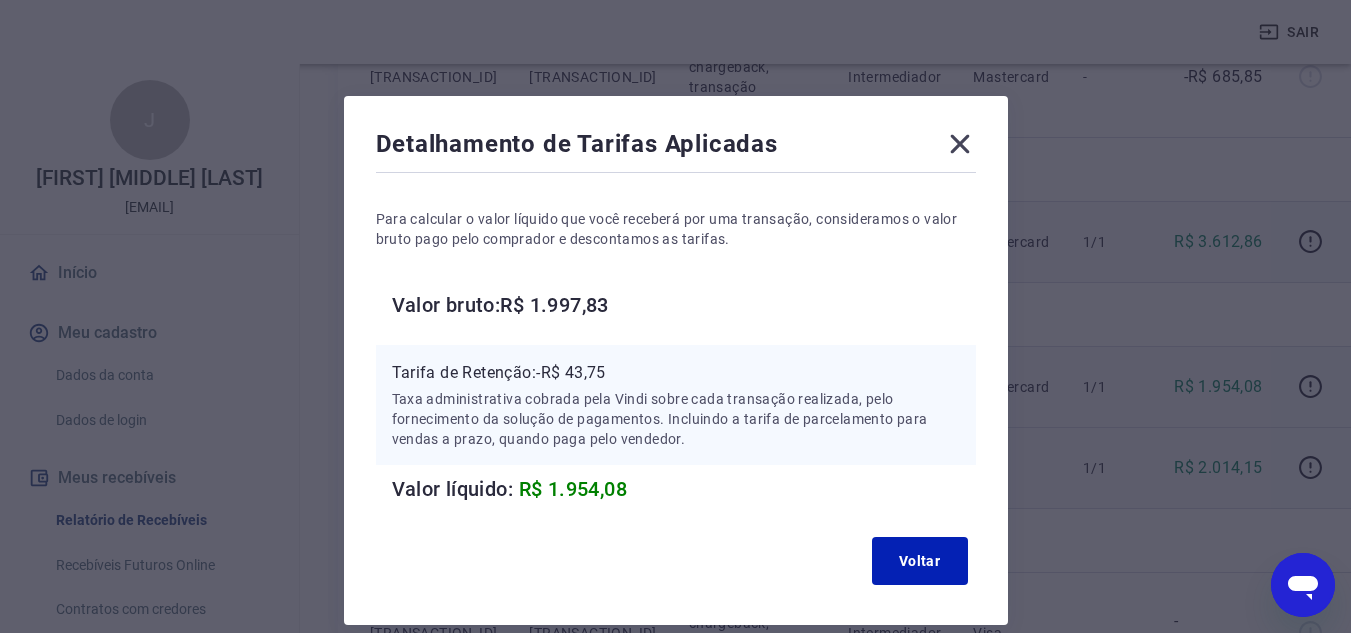 click 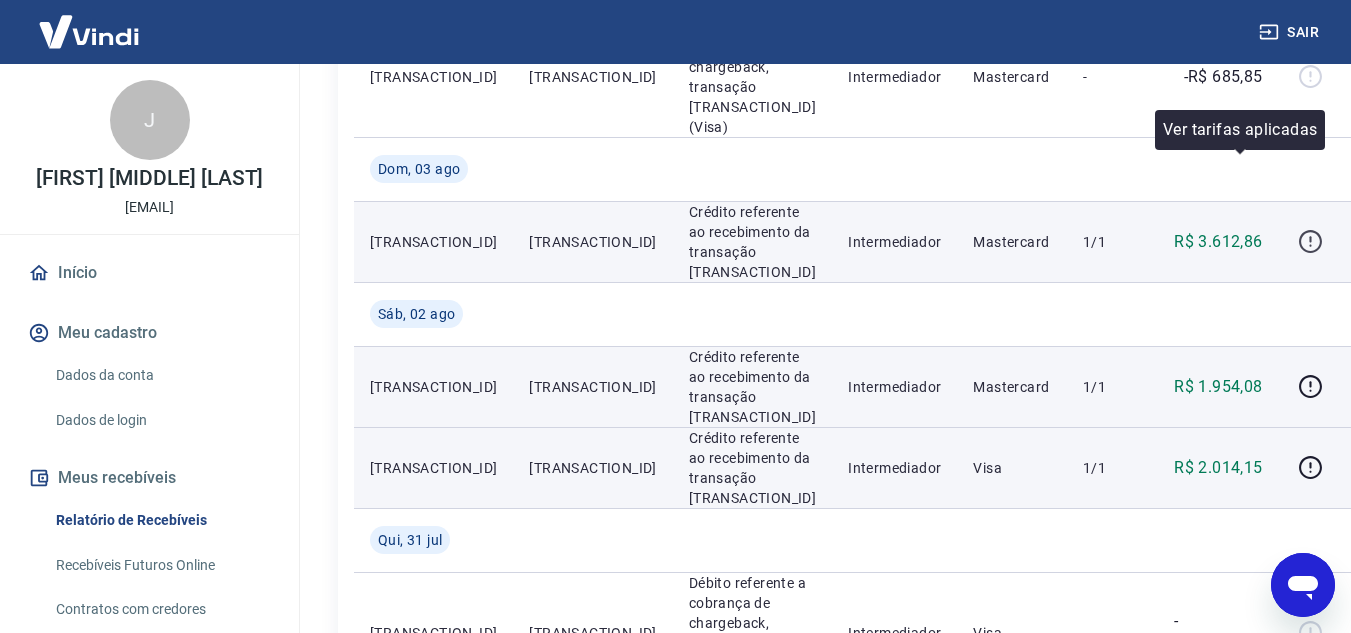 click 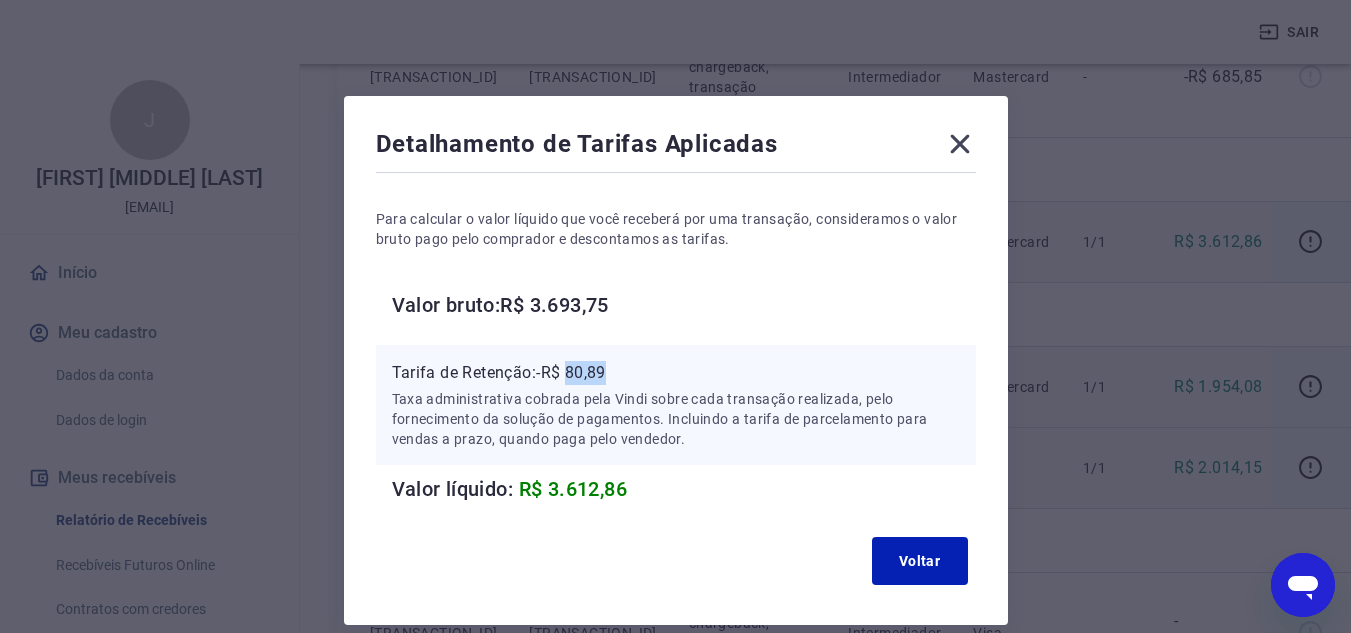 drag, startPoint x: 571, startPoint y: 372, endPoint x: 614, endPoint y: 371, distance: 43.011627 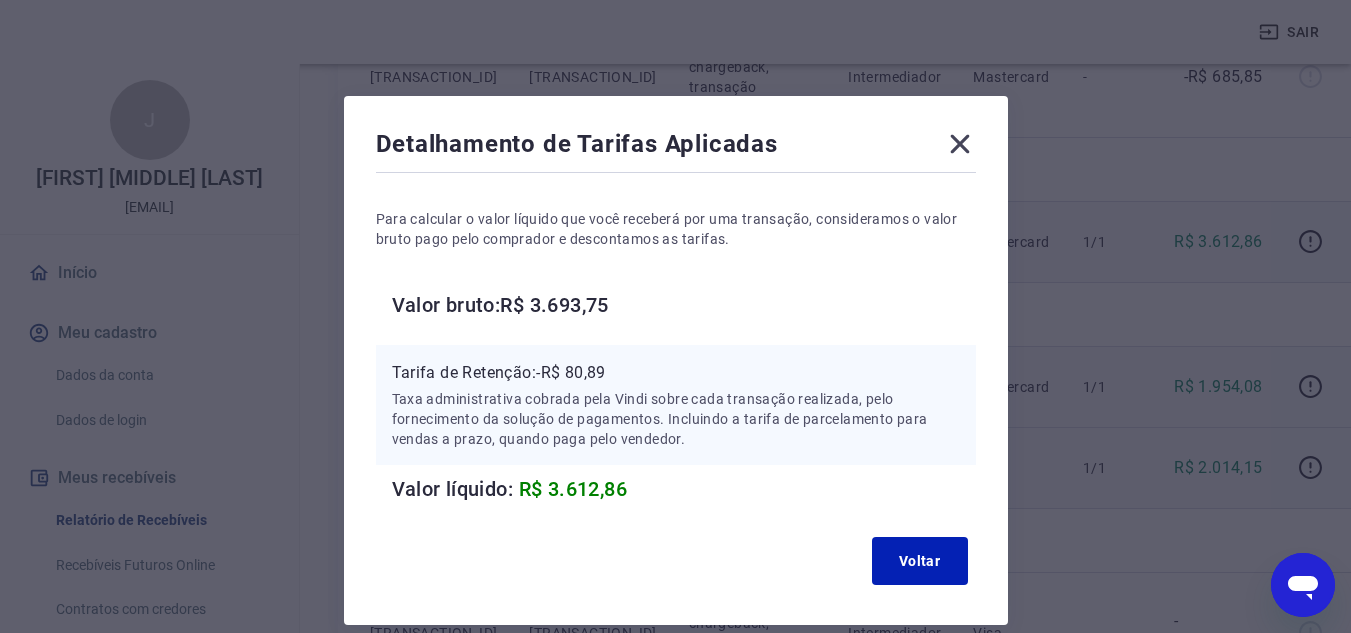 click 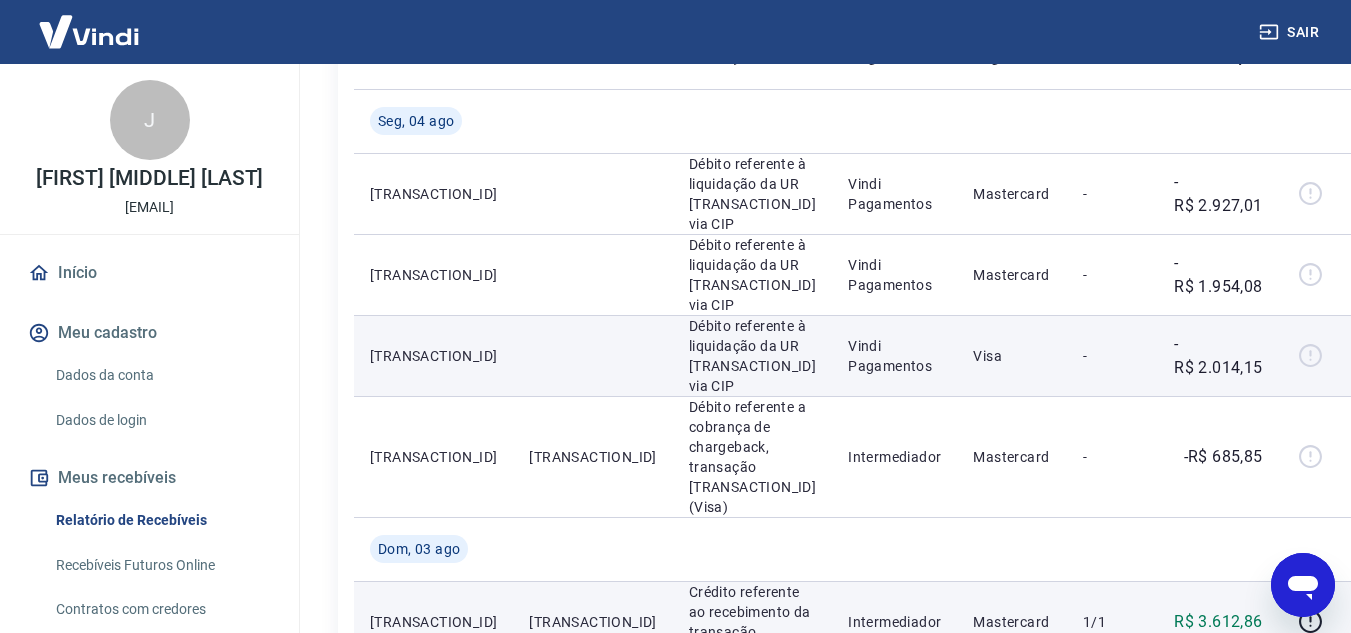 scroll, scrollTop: 300, scrollLeft: 0, axis: vertical 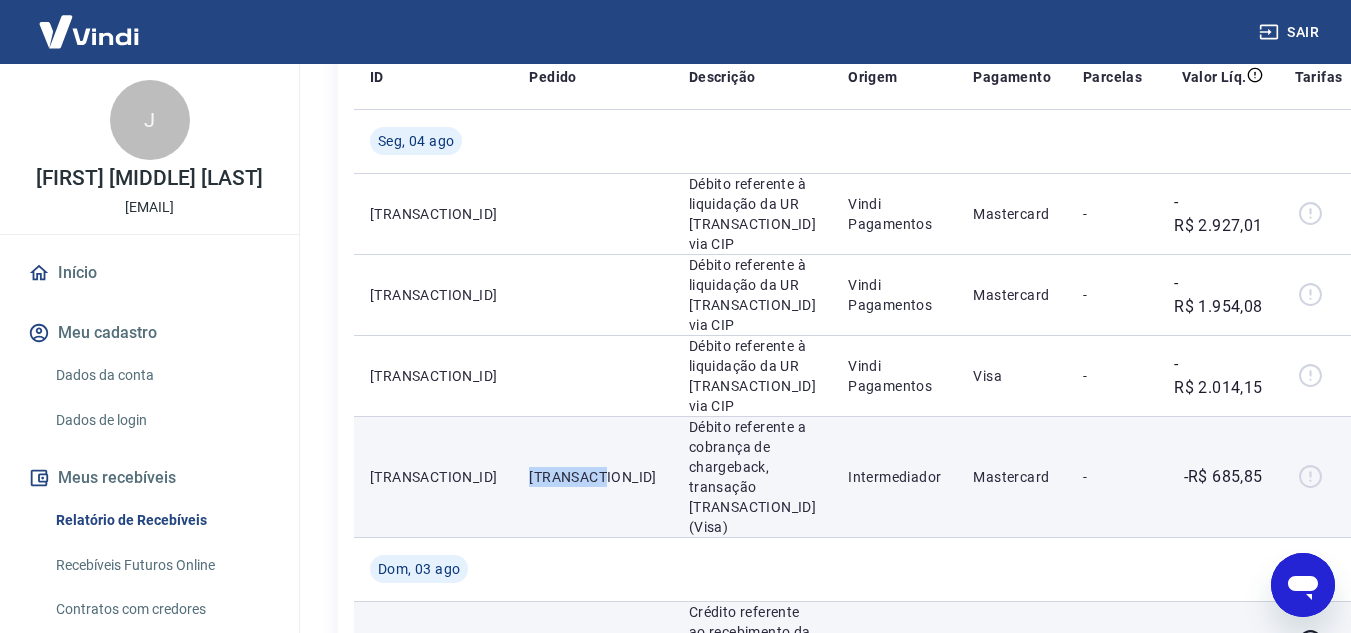 drag, startPoint x: 501, startPoint y: 421, endPoint x: 573, endPoint y: 406, distance: 73.545906 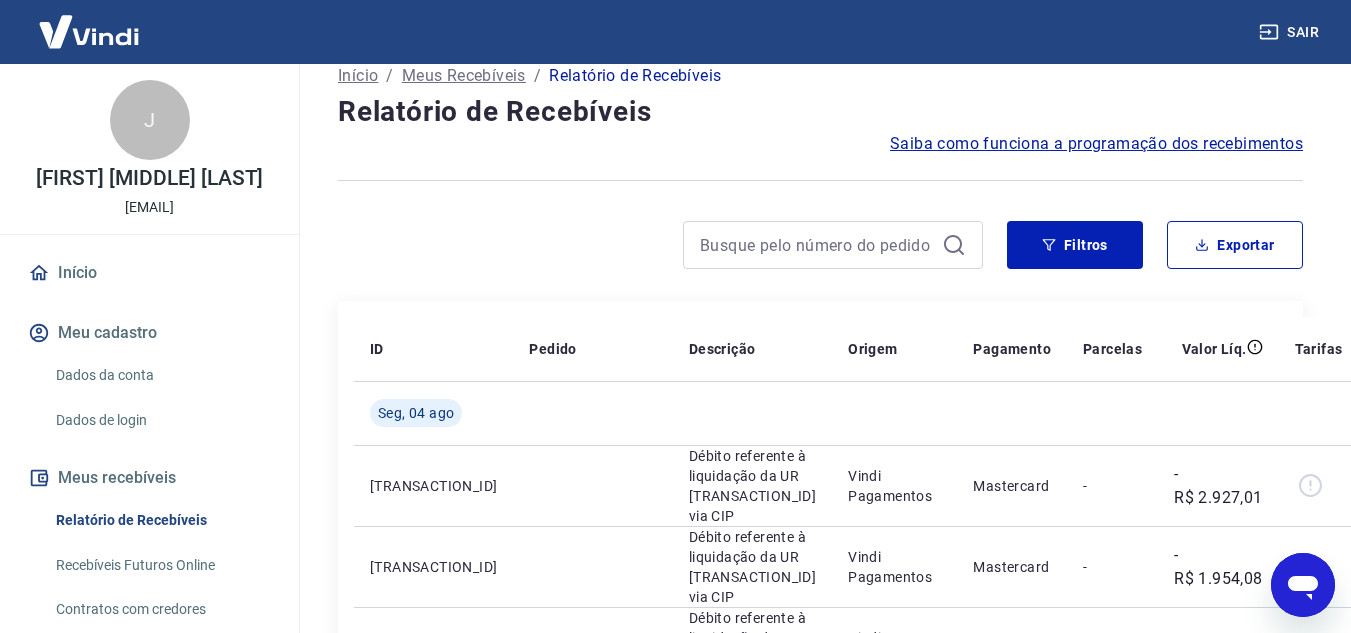 scroll, scrollTop: 0, scrollLeft: 0, axis: both 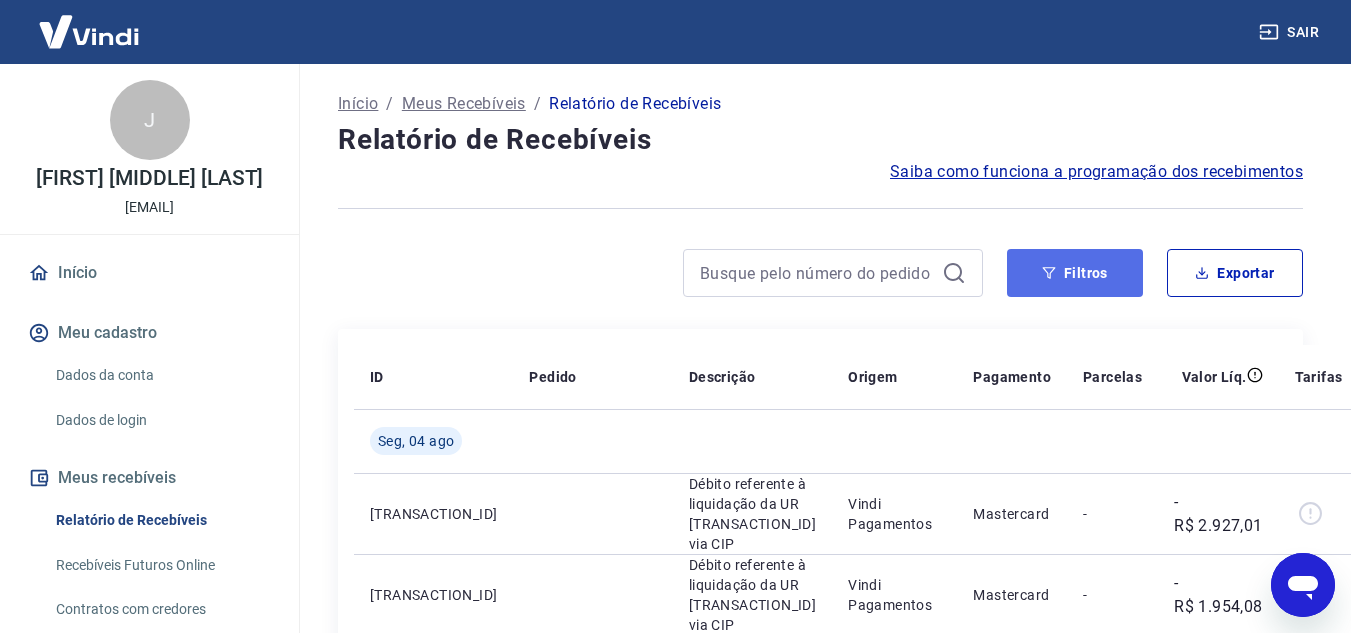 click on "Filtros" at bounding box center [1075, 273] 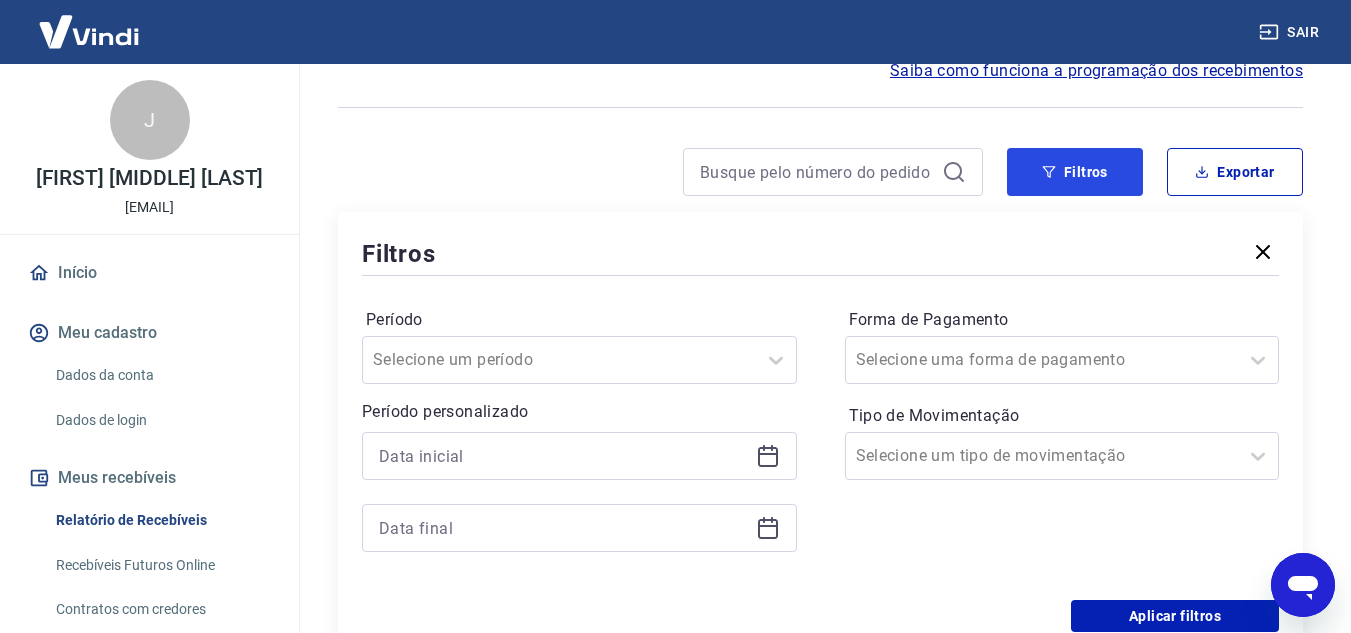 scroll, scrollTop: 100, scrollLeft: 0, axis: vertical 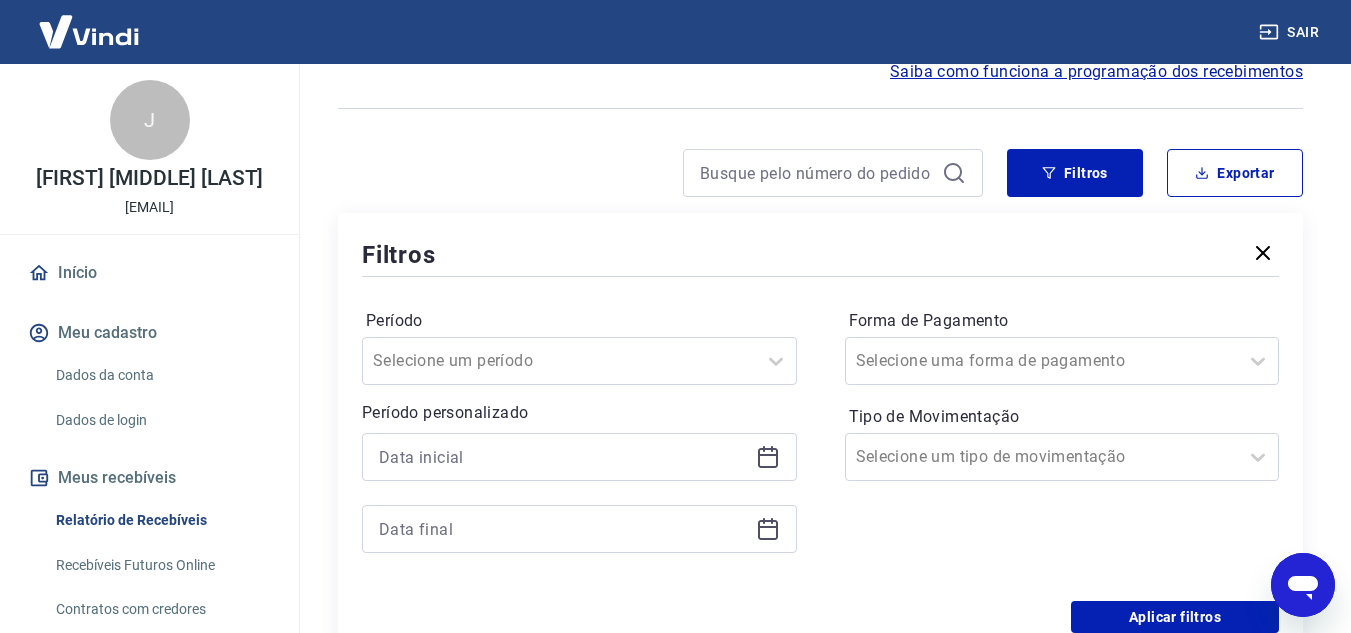 click 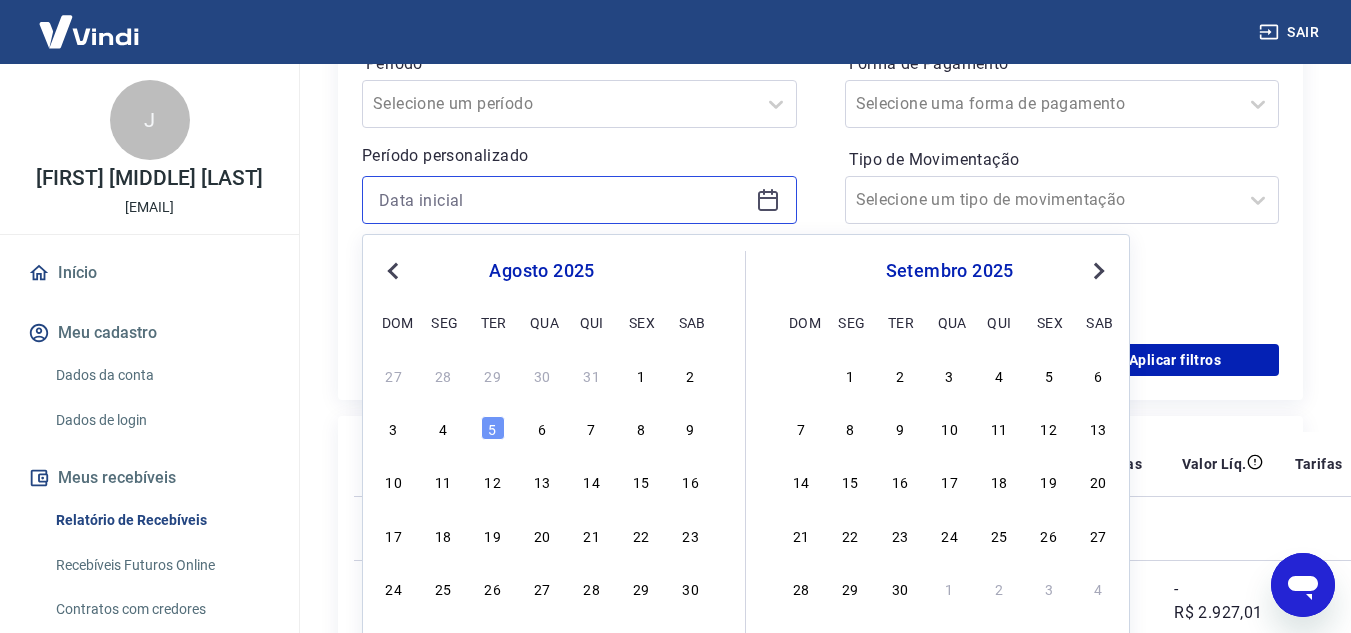 scroll, scrollTop: 400, scrollLeft: 0, axis: vertical 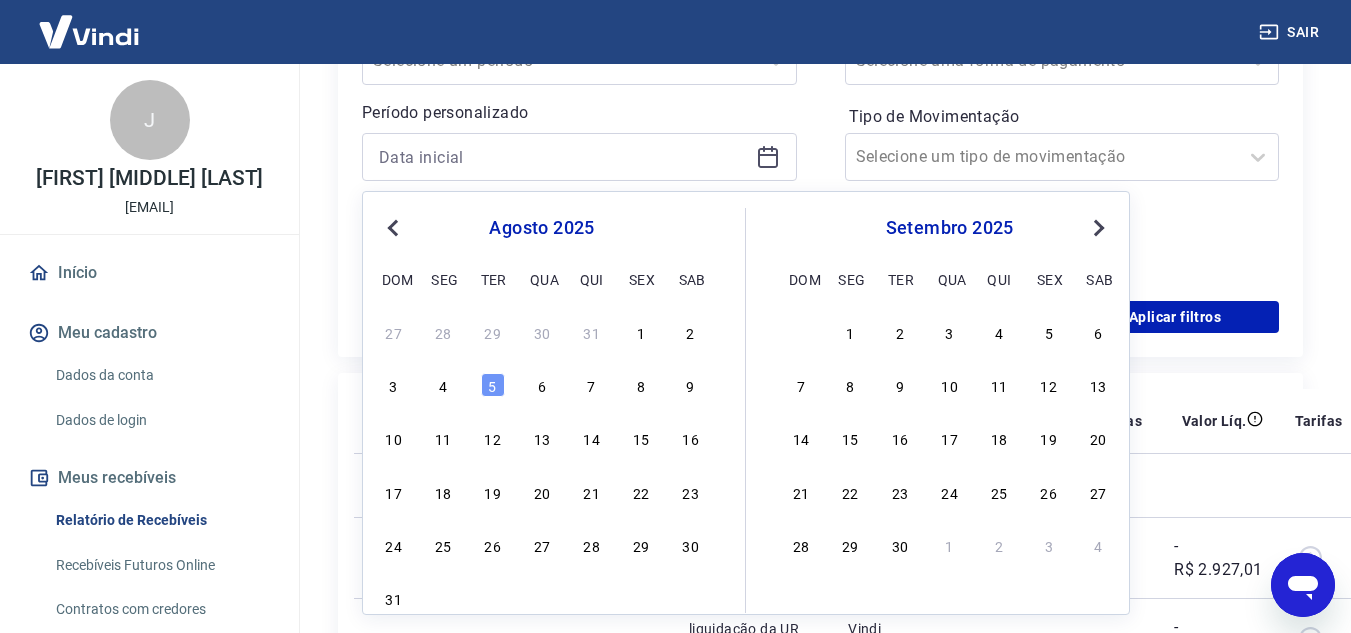 click on "Previous Month" at bounding box center (393, 228) 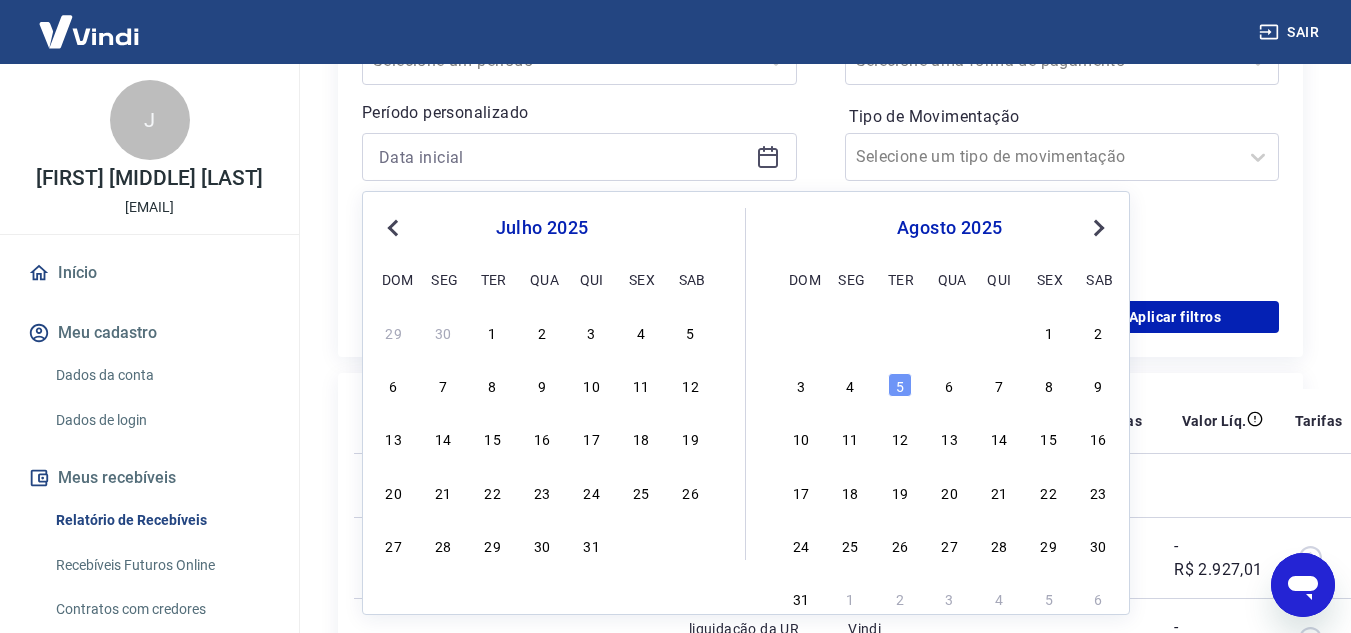 click on "27 28 29 30 31" at bounding box center [542, 544] 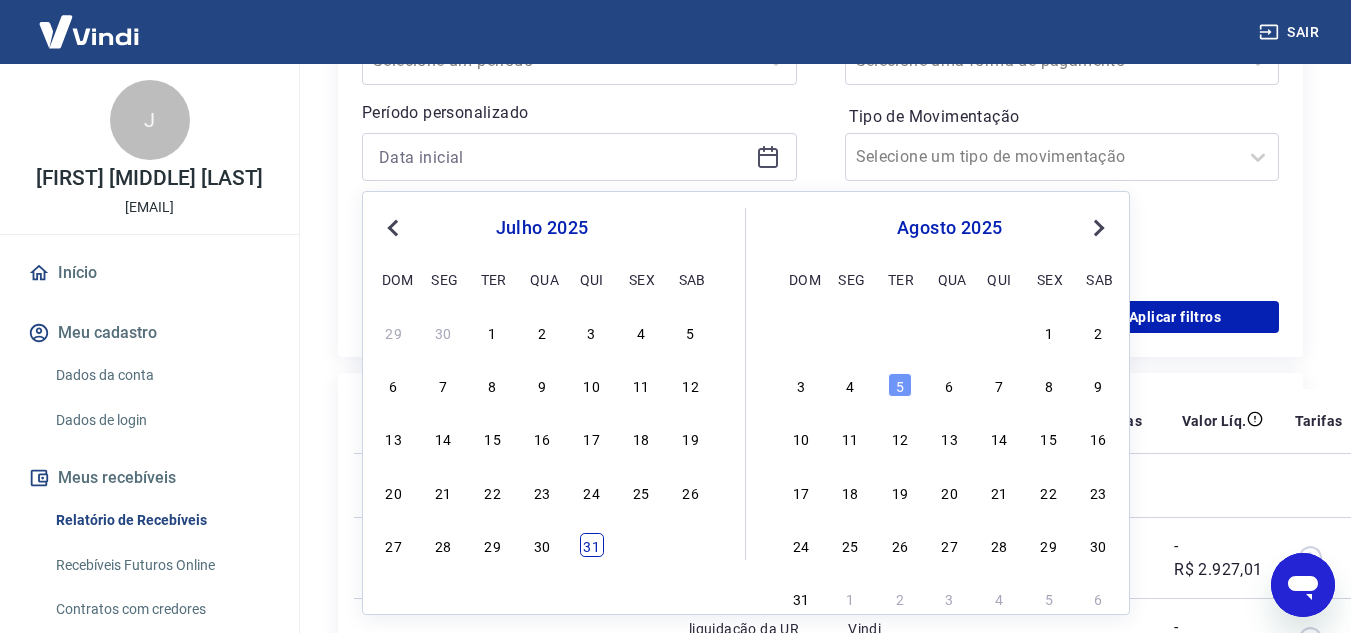 click on "31" at bounding box center (592, 545) 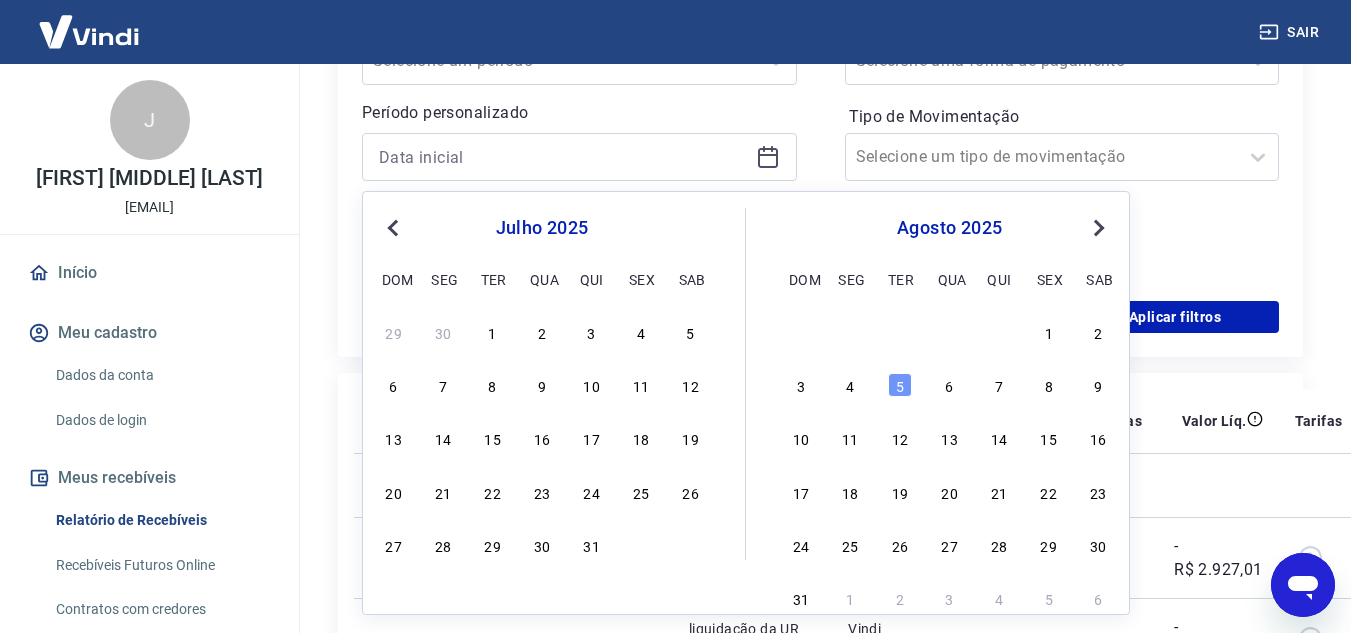 type on "31/07/2025" 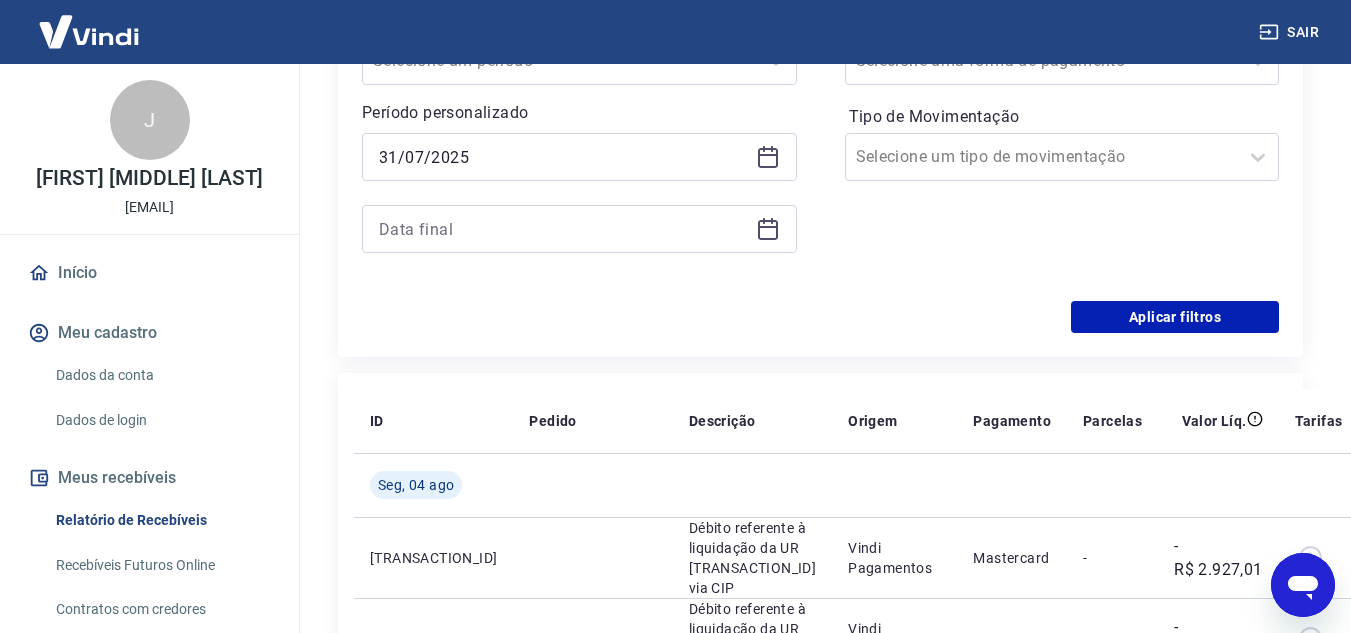 click 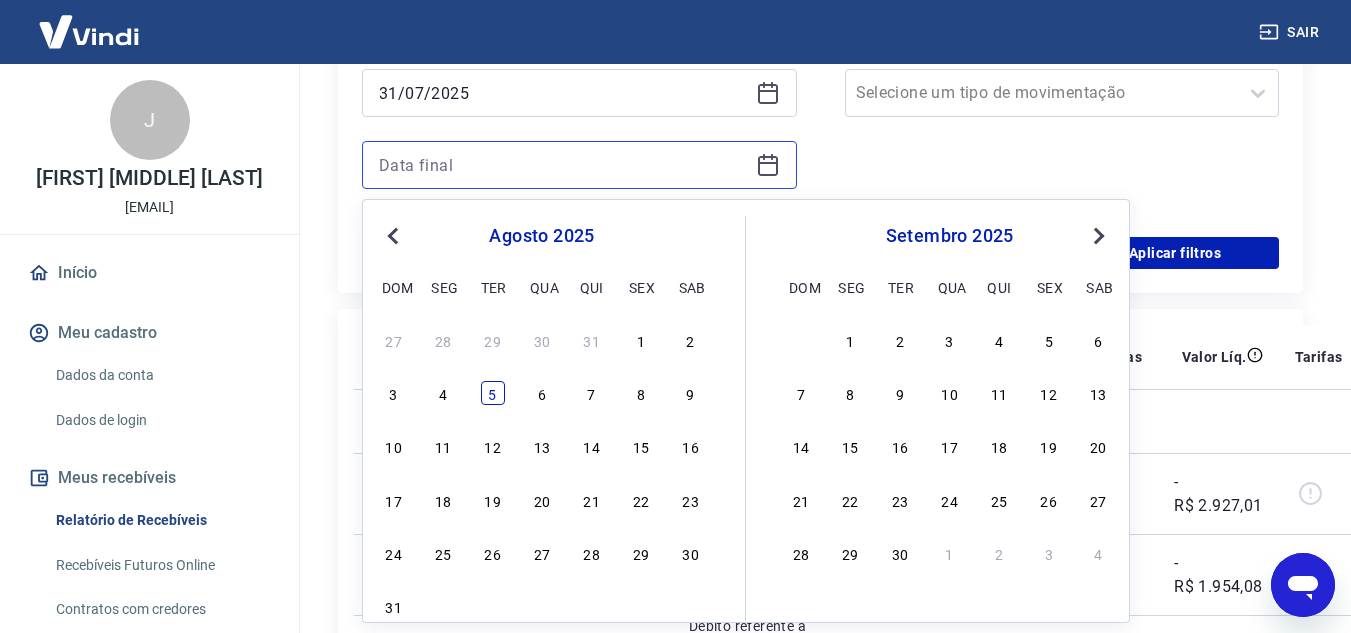 scroll, scrollTop: 500, scrollLeft: 0, axis: vertical 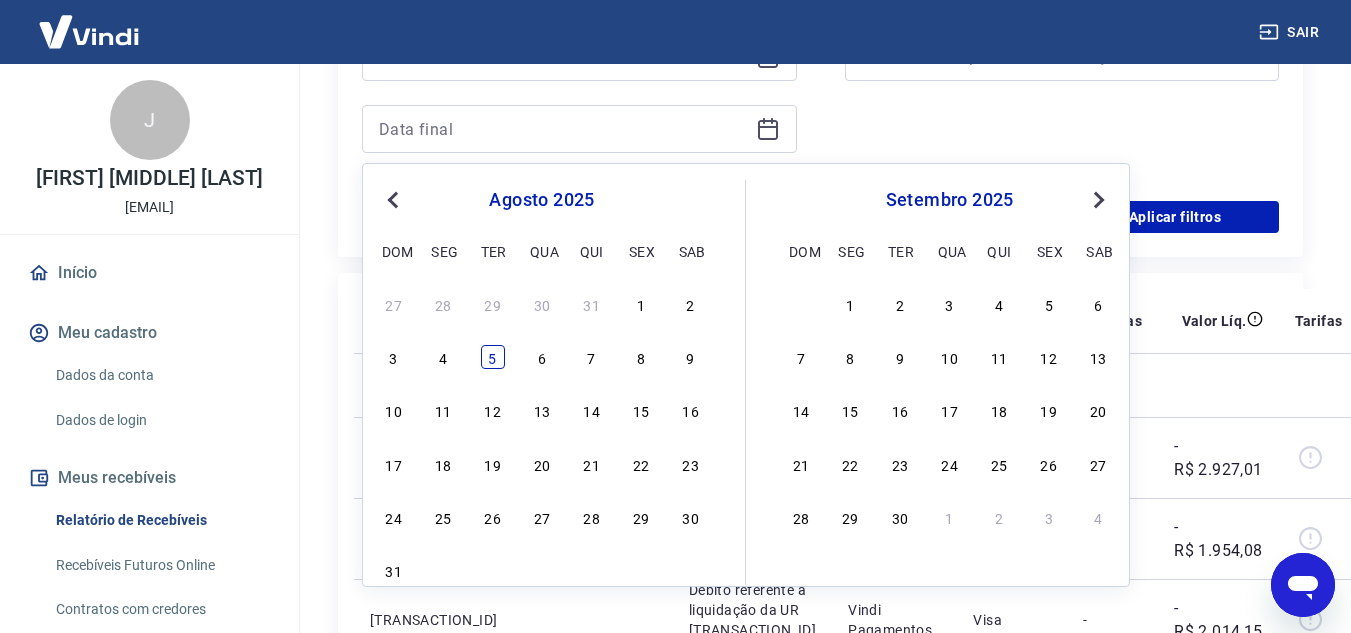click on "5" at bounding box center [493, 357] 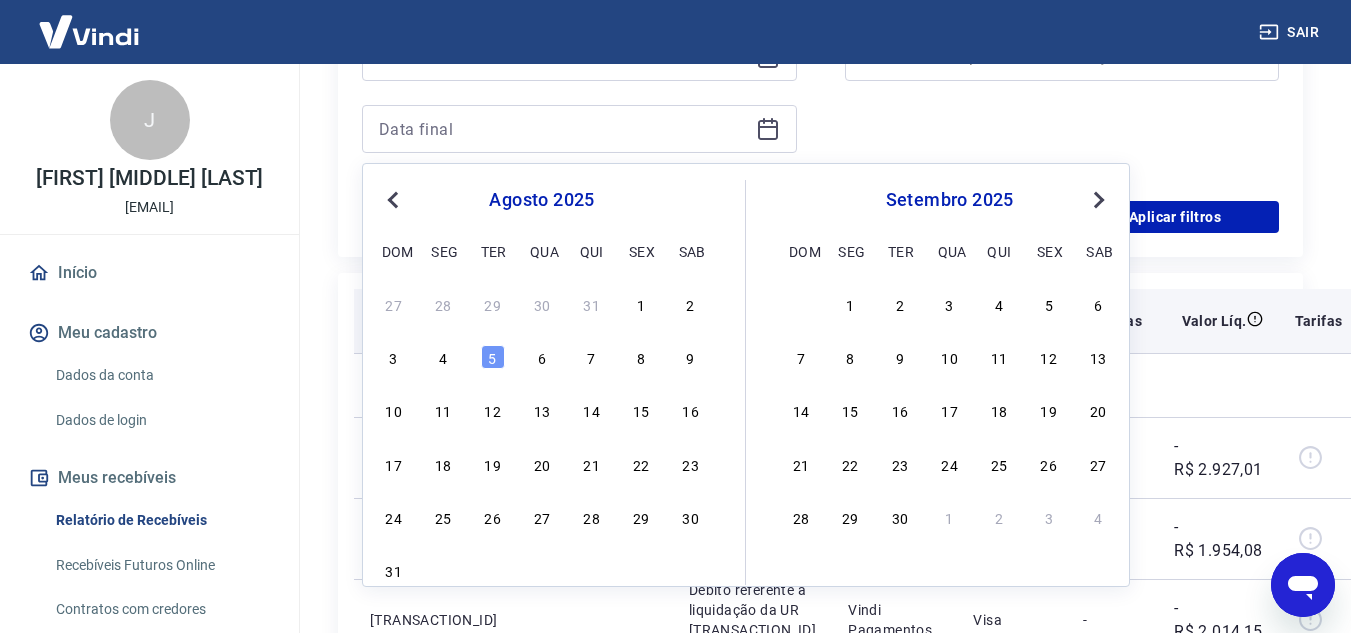 type on "05/08/2025" 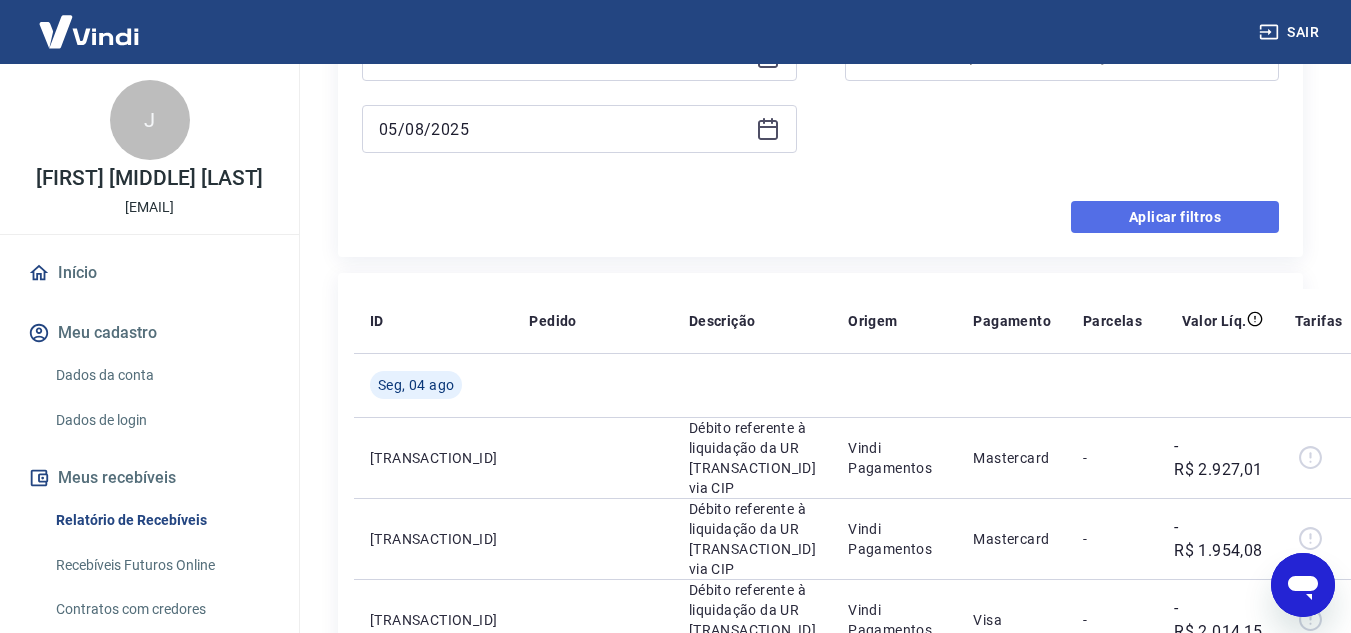 click on "Aplicar filtros" at bounding box center (1175, 217) 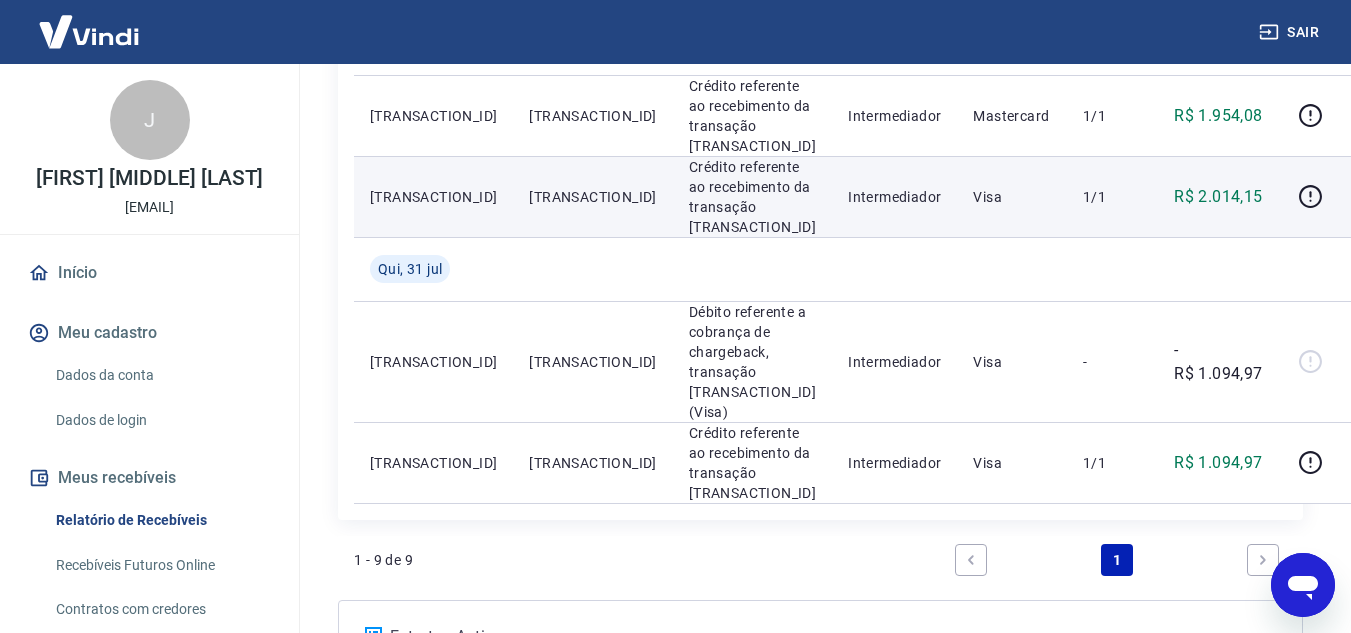 scroll, scrollTop: 1000, scrollLeft: 0, axis: vertical 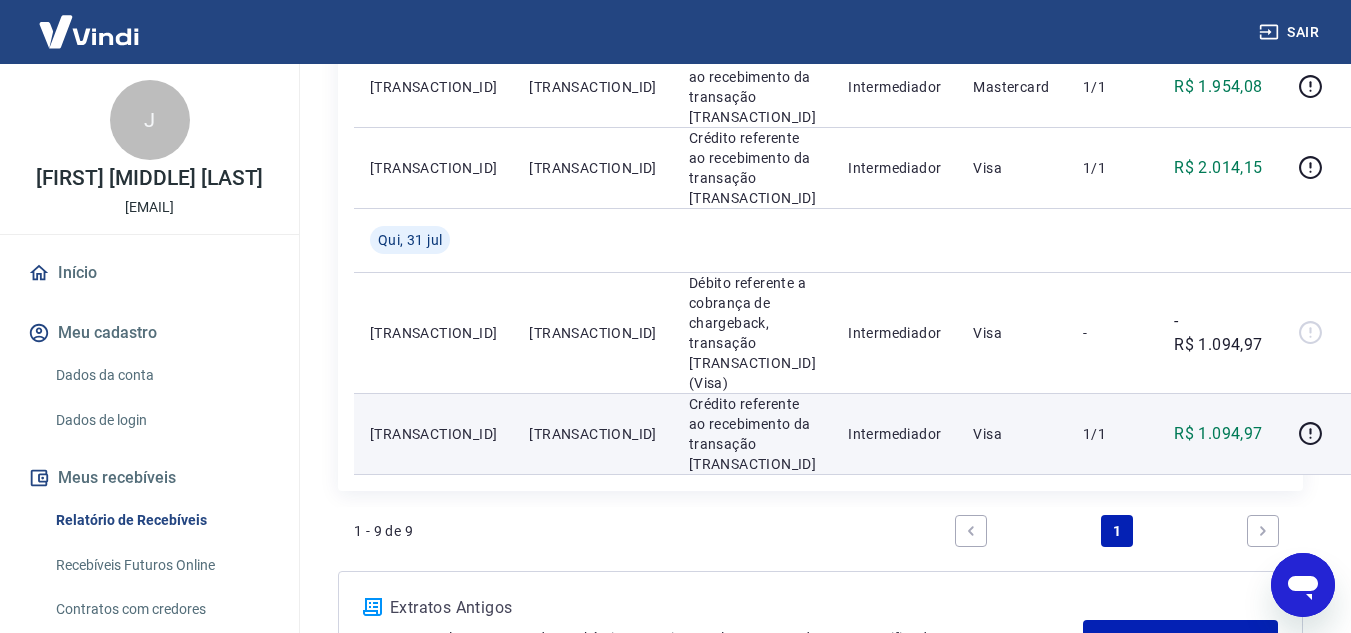click on "[TRANSACTION_ID]" at bounding box center (592, 434) 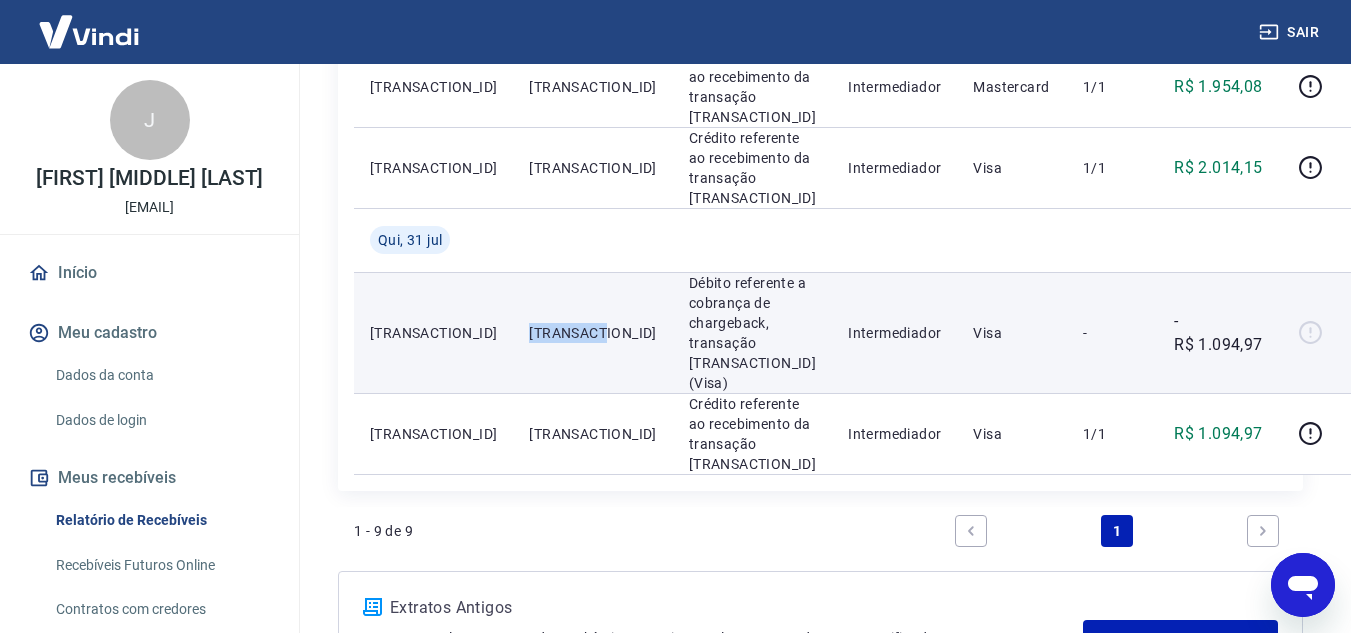 drag, startPoint x: 501, startPoint y: 252, endPoint x: 574, endPoint y: 244, distance: 73.43705 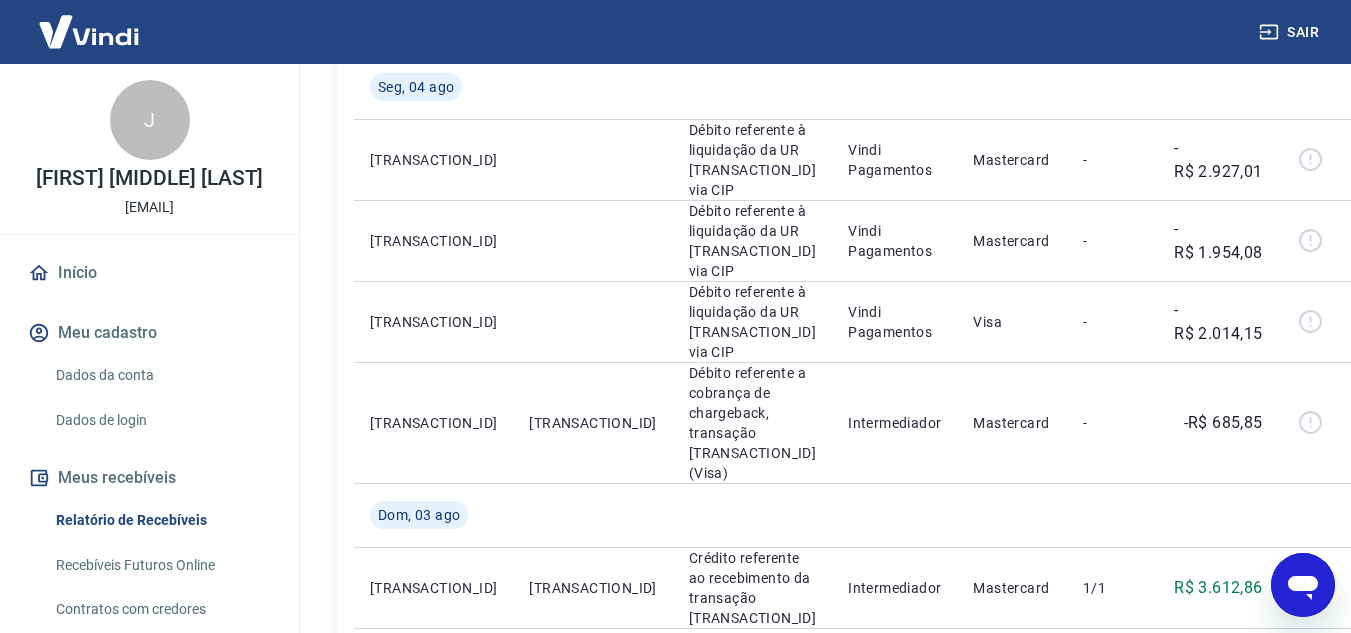 scroll, scrollTop: 300, scrollLeft: 0, axis: vertical 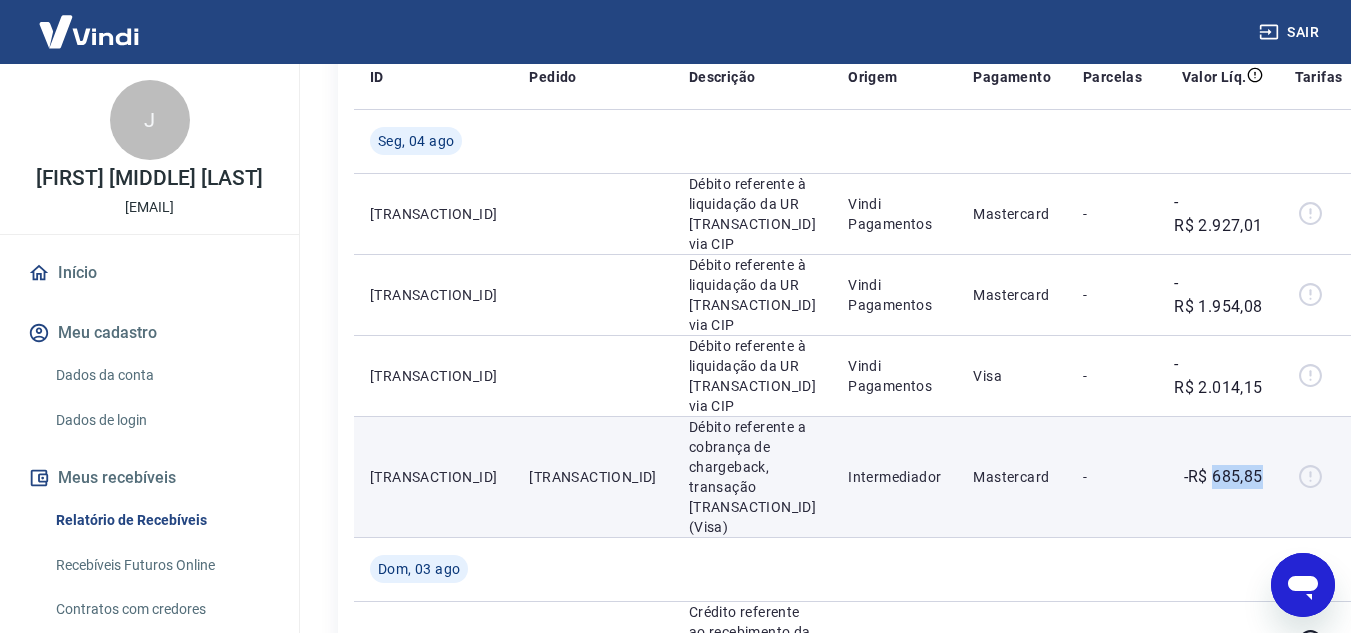 drag, startPoint x: 1144, startPoint y: 418, endPoint x: 1199, endPoint y: 417, distance: 55.00909 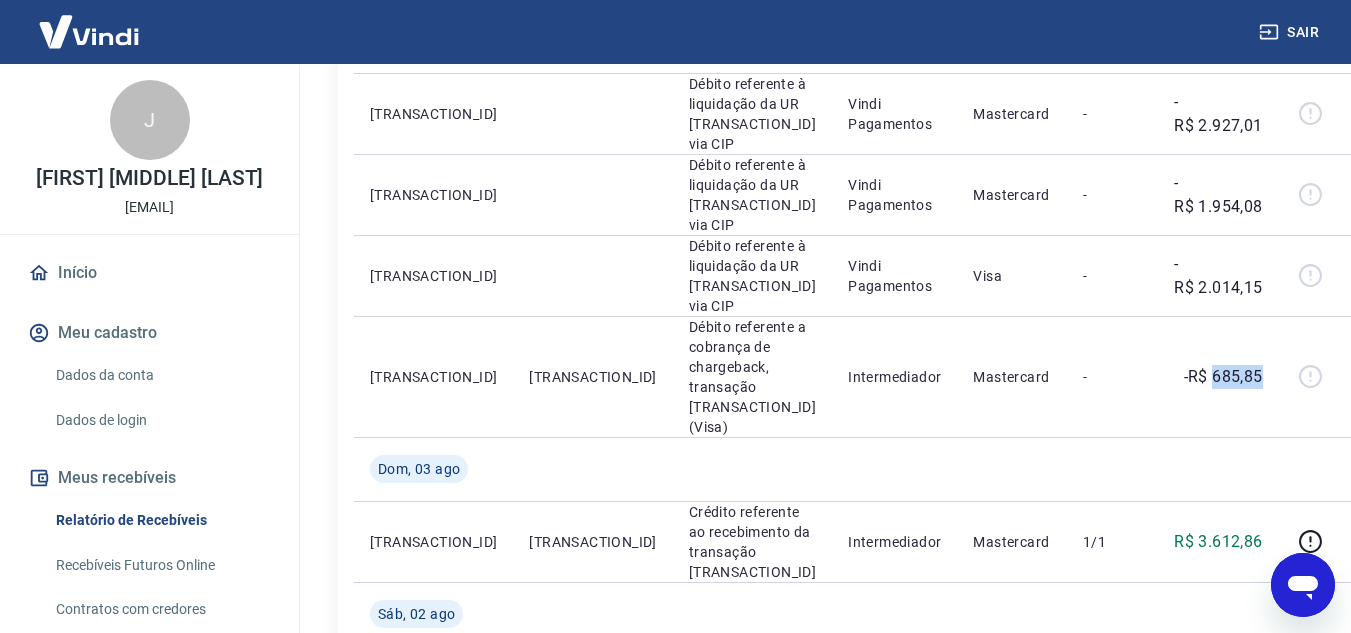 scroll, scrollTop: 300, scrollLeft: 0, axis: vertical 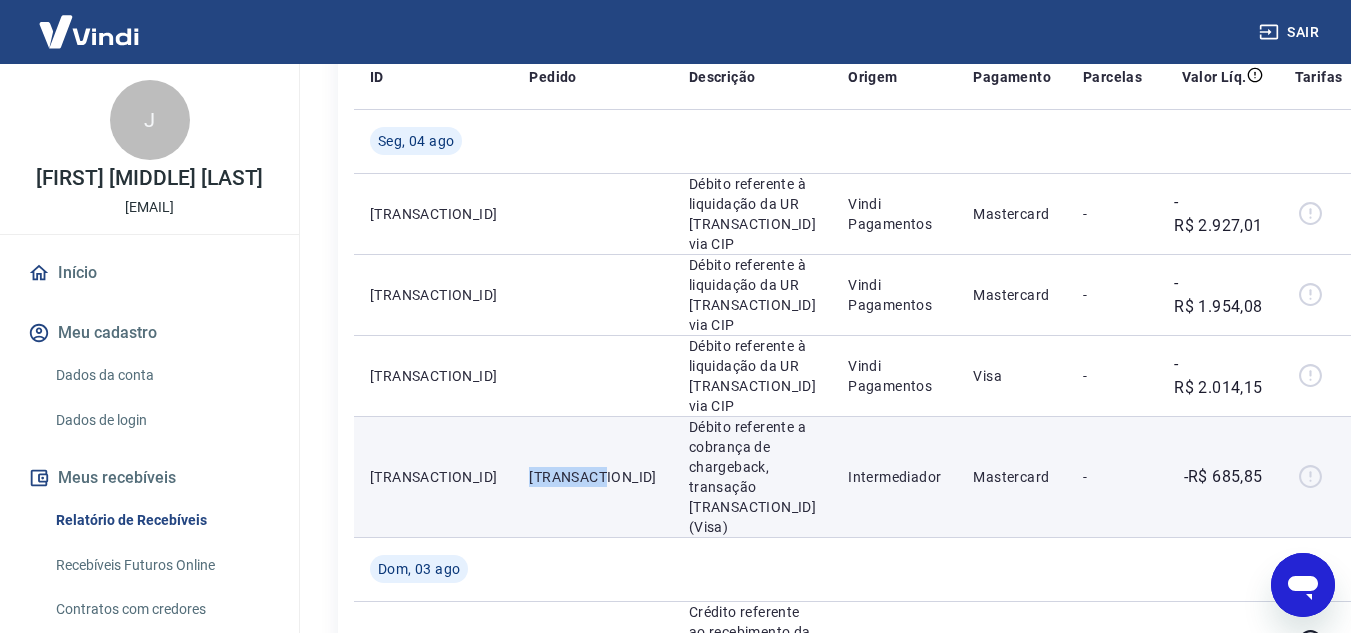 drag, startPoint x: 501, startPoint y: 418, endPoint x: 574, endPoint y: 407, distance: 73.82411 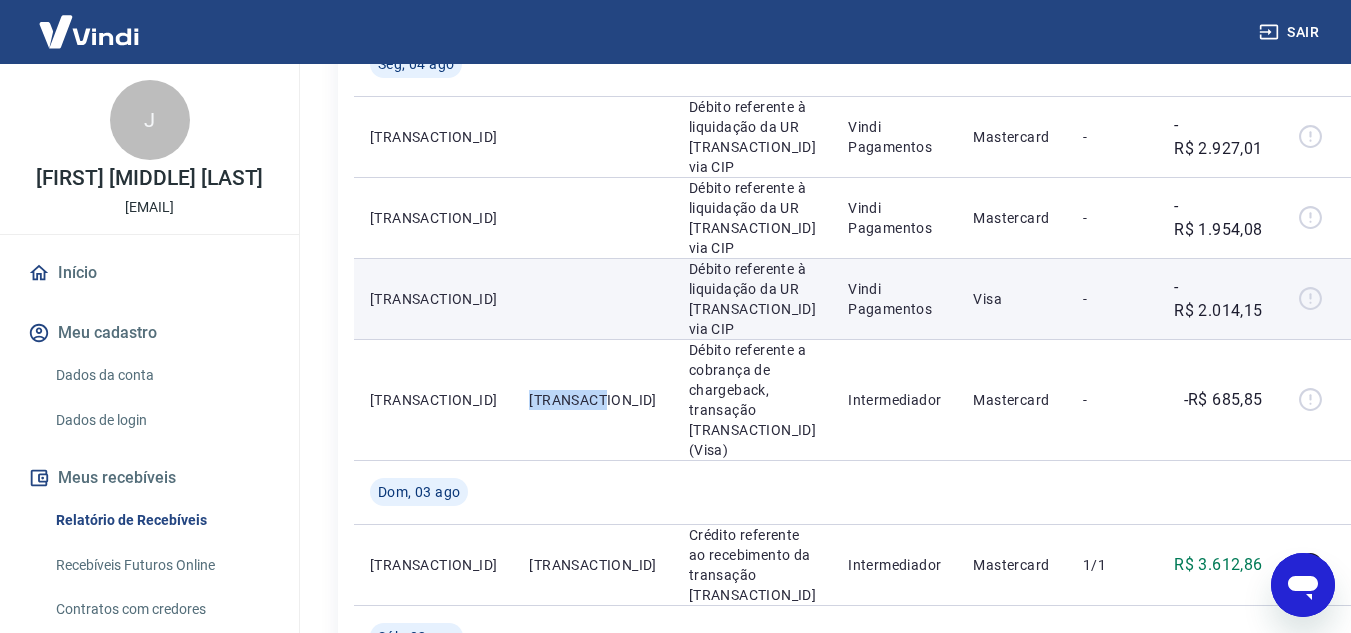 scroll, scrollTop: 379, scrollLeft: 0, axis: vertical 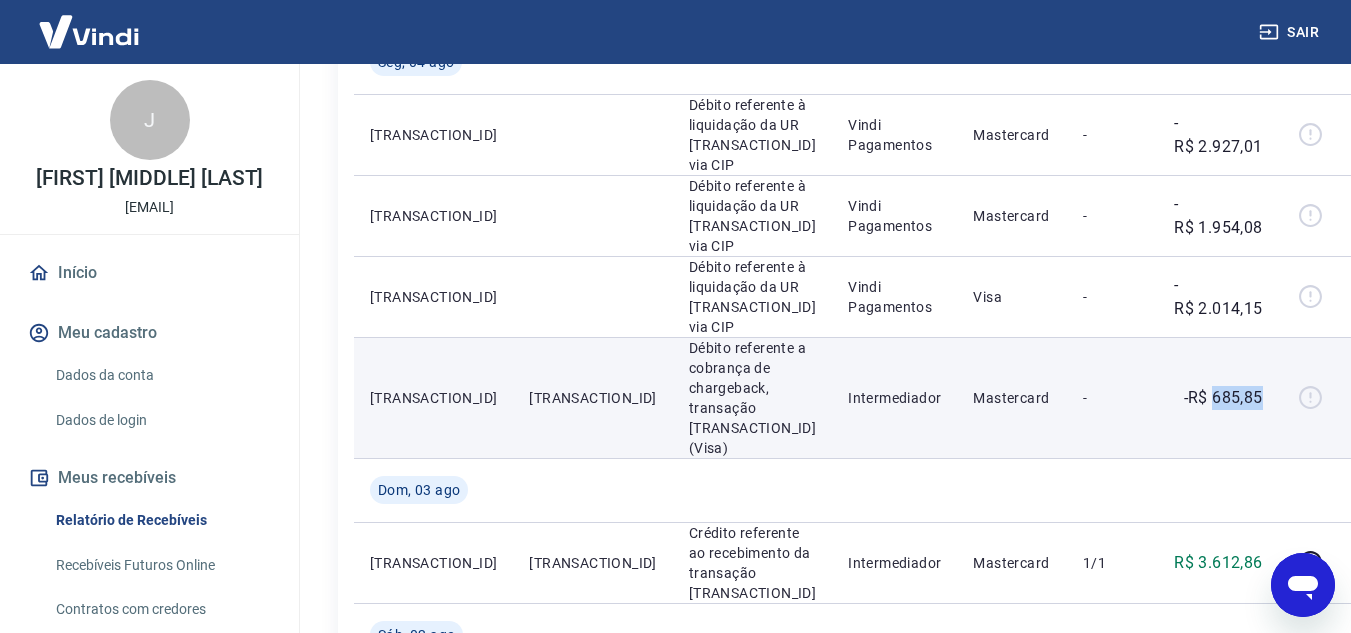 drag, startPoint x: 1146, startPoint y: 334, endPoint x: 1203, endPoint y: 338, distance: 57.14018 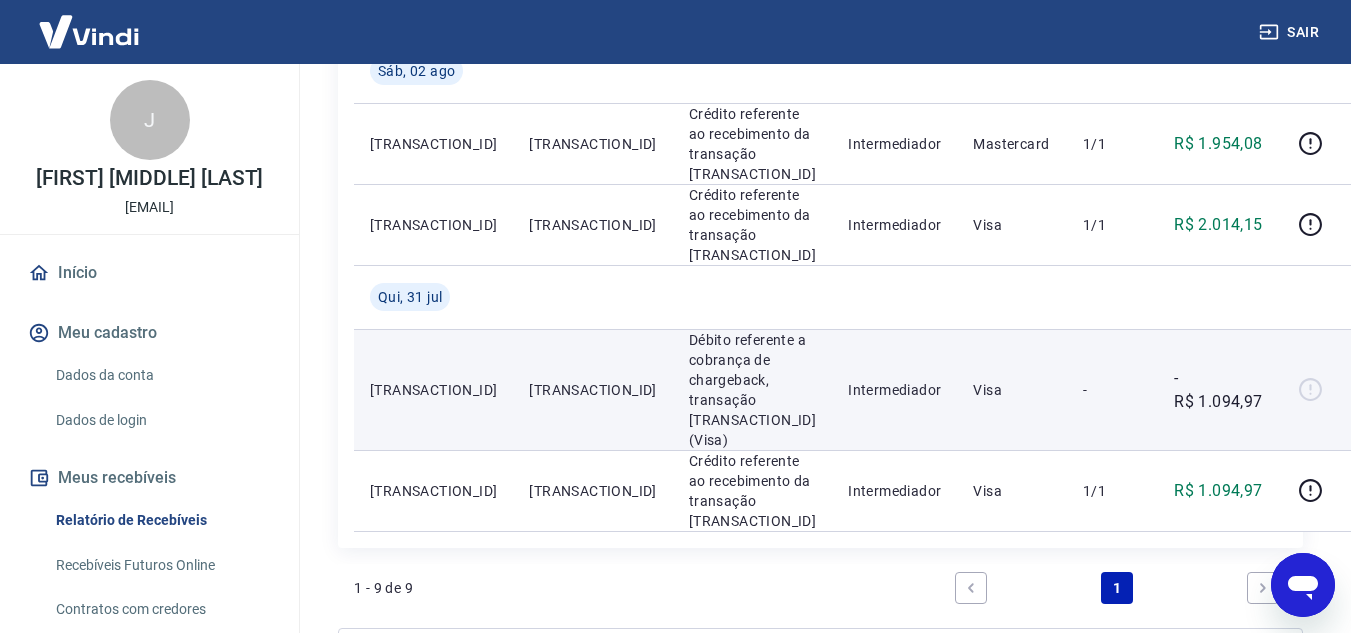 scroll, scrollTop: 979, scrollLeft: 0, axis: vertical 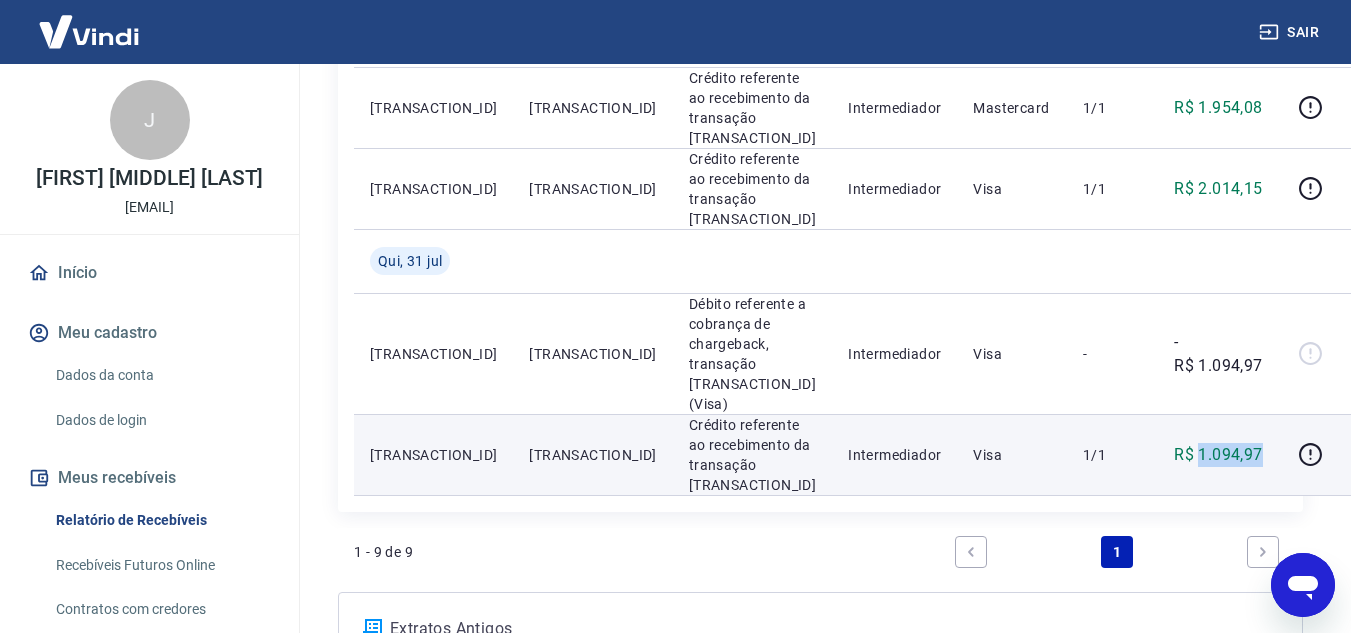 drag, startPoint x: 1132, startPoint y: 364, endPoint x: 1194, endPoint y: 371, distance: 62.39391 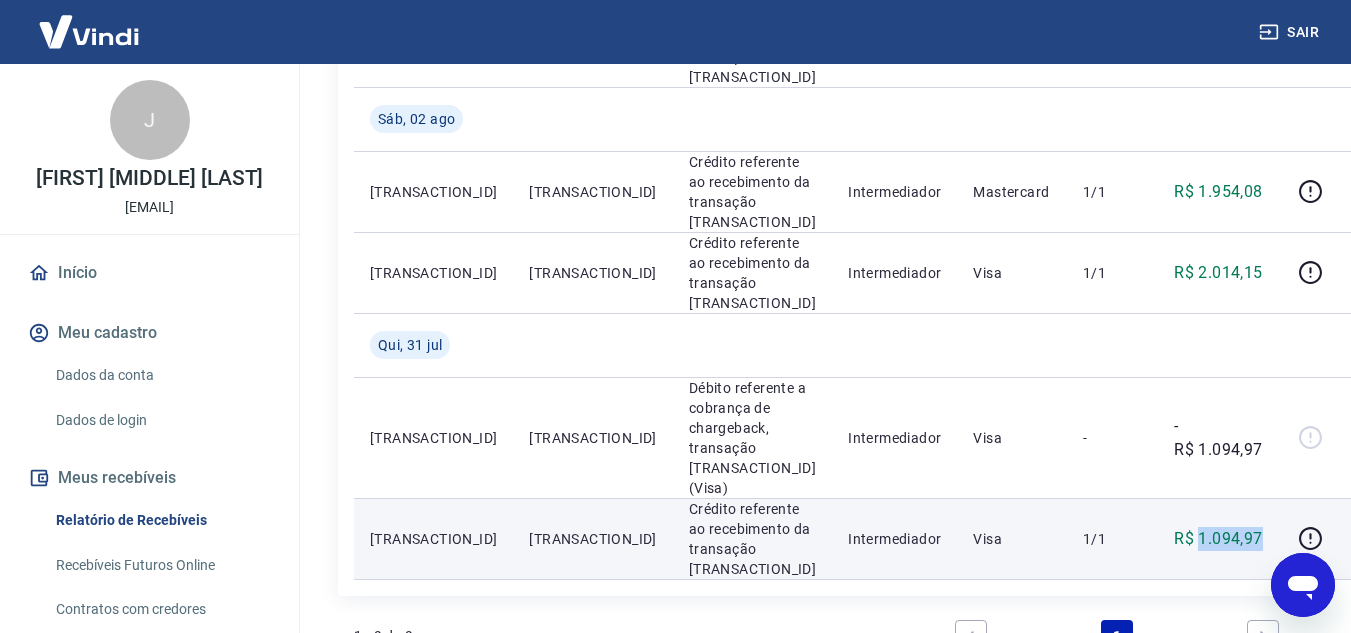 scroll, scrollTop: 879, scrollLeft: 0, axis: vertical 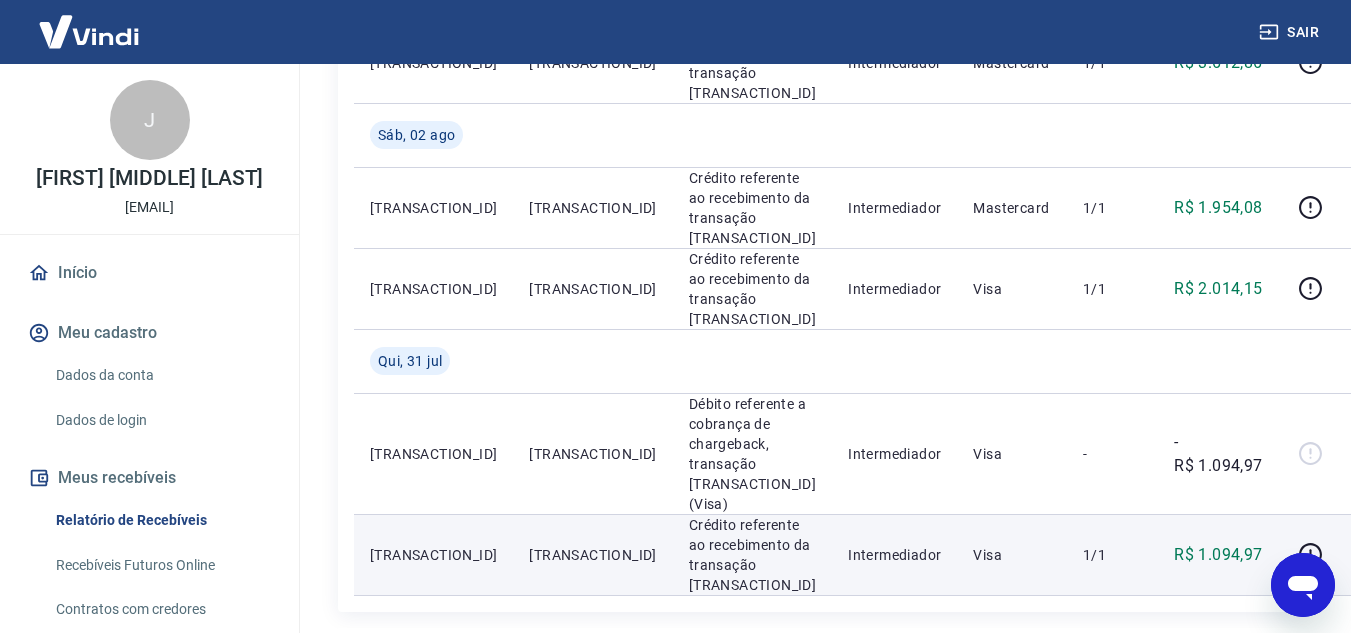 click on "[TRANSACTION_ID]" at bounding box center [592, 555] 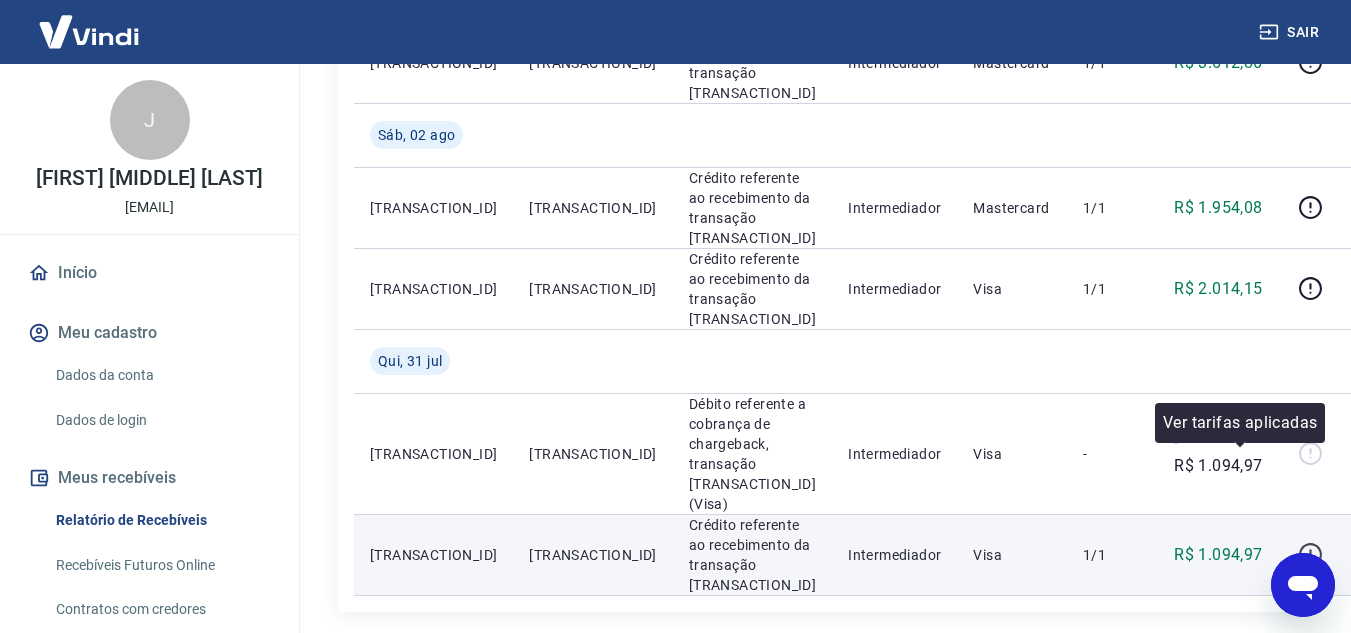 click 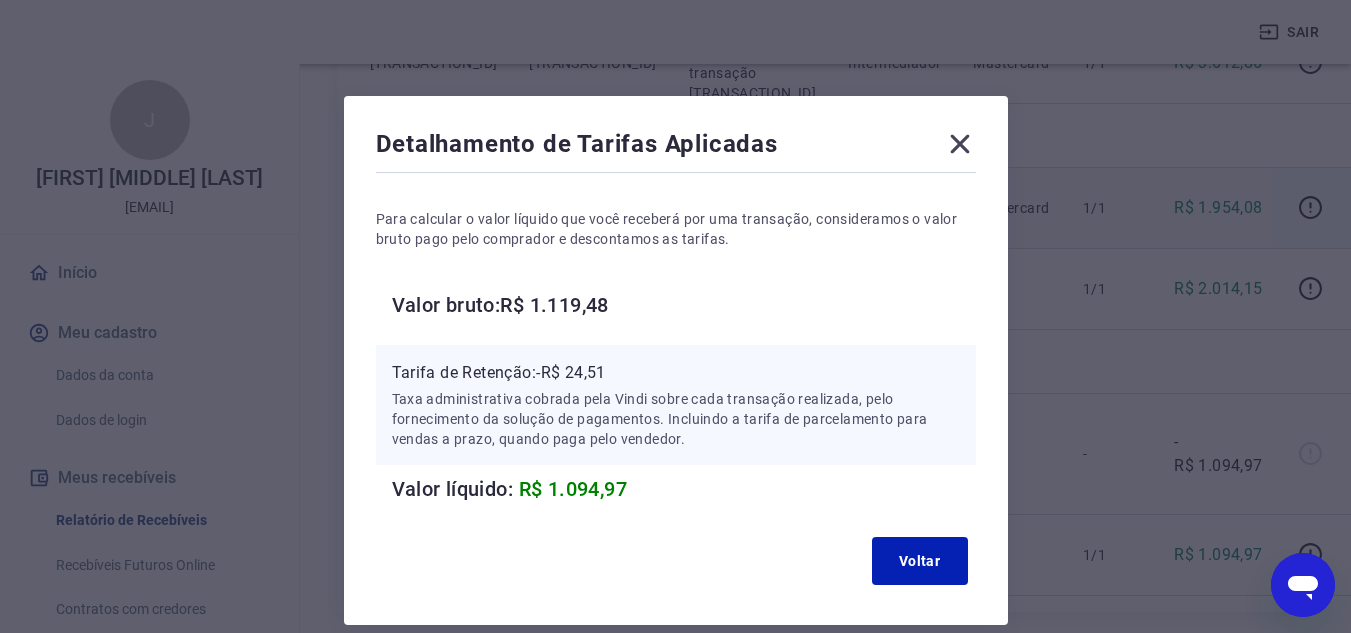 drag, startPoint x: 967, startPoint y: 146, endPoint x: 952, endPoint y: 148, distance: 15.132746 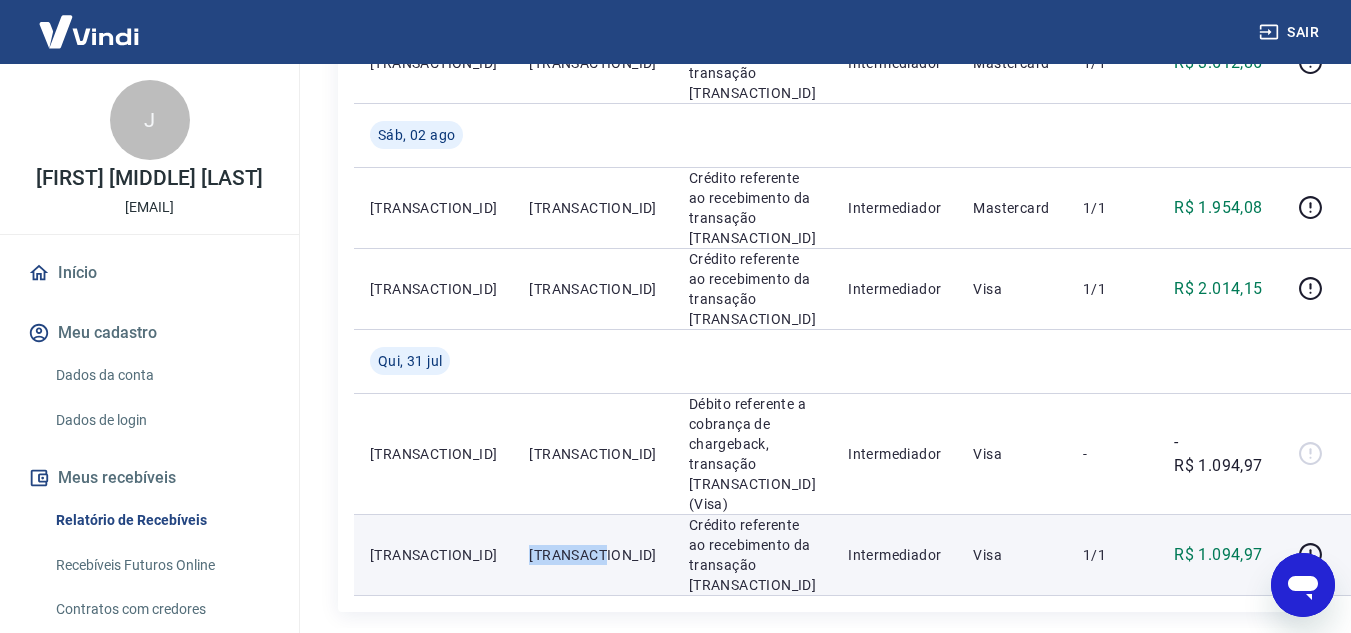 drag, startPoint x: 500, startPoint y: 462, endPoint x: 573, endPoint y: 469, distance: 73.33485 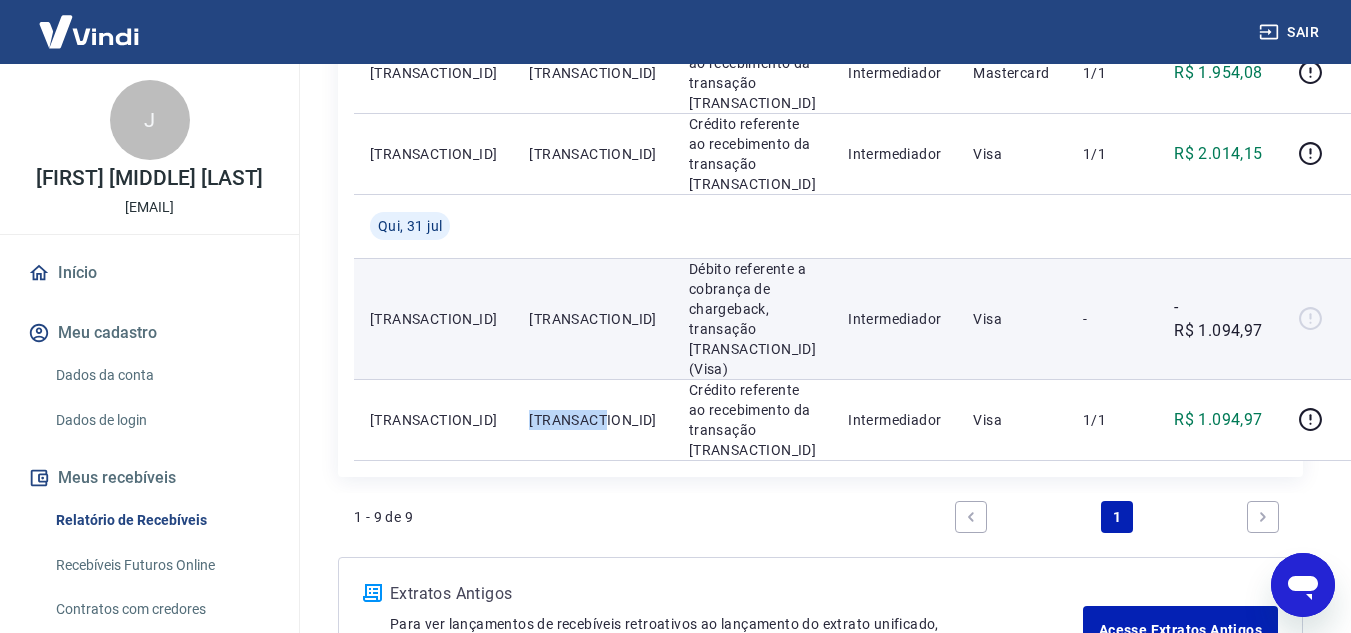 scroll, scrollTop: 979, scrollLeft: 0, axis: vertical 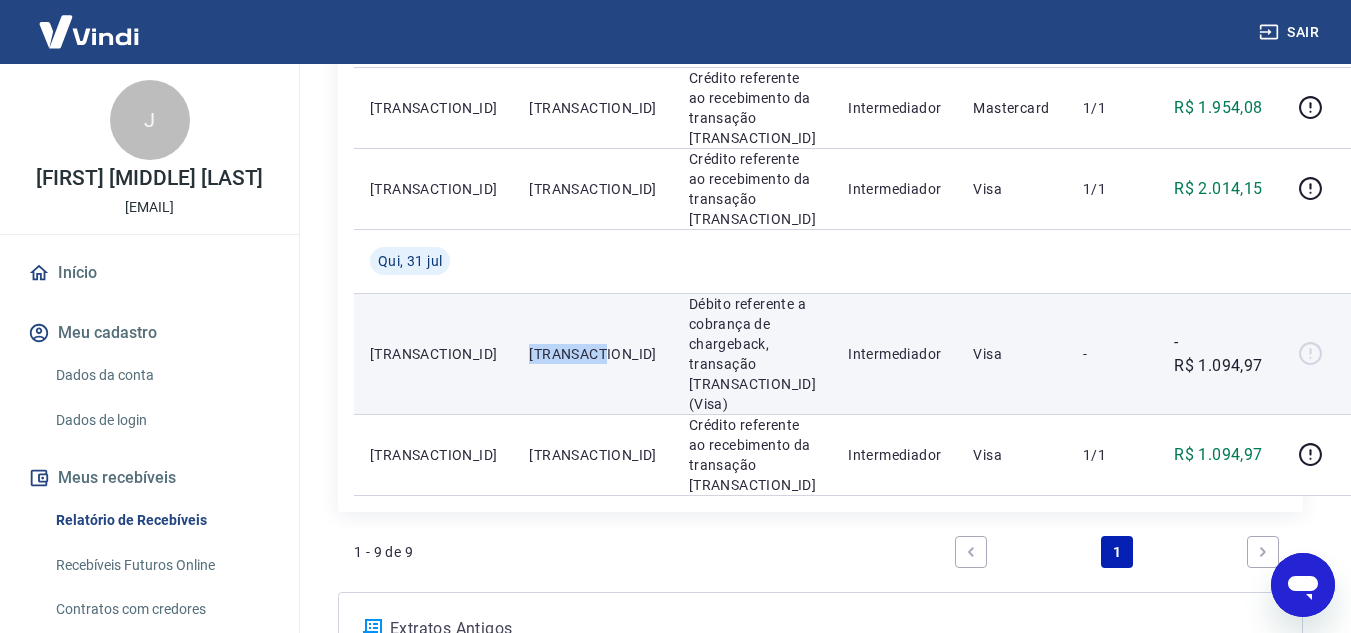 drag, startPoint x: 501, startPoint y: 267, endPoint x: 575, endPoint y: 271, distance: 74.10803 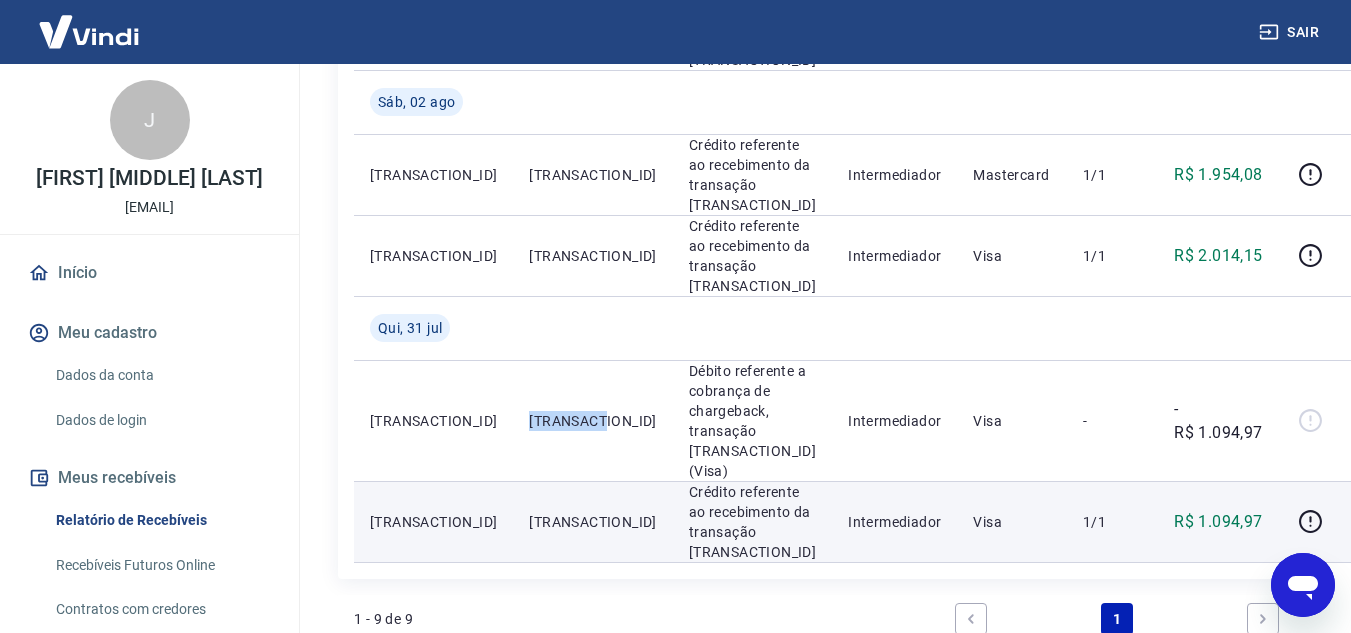 scroll, scrollTop: 879, scrollLeft: 0, axis: vertical 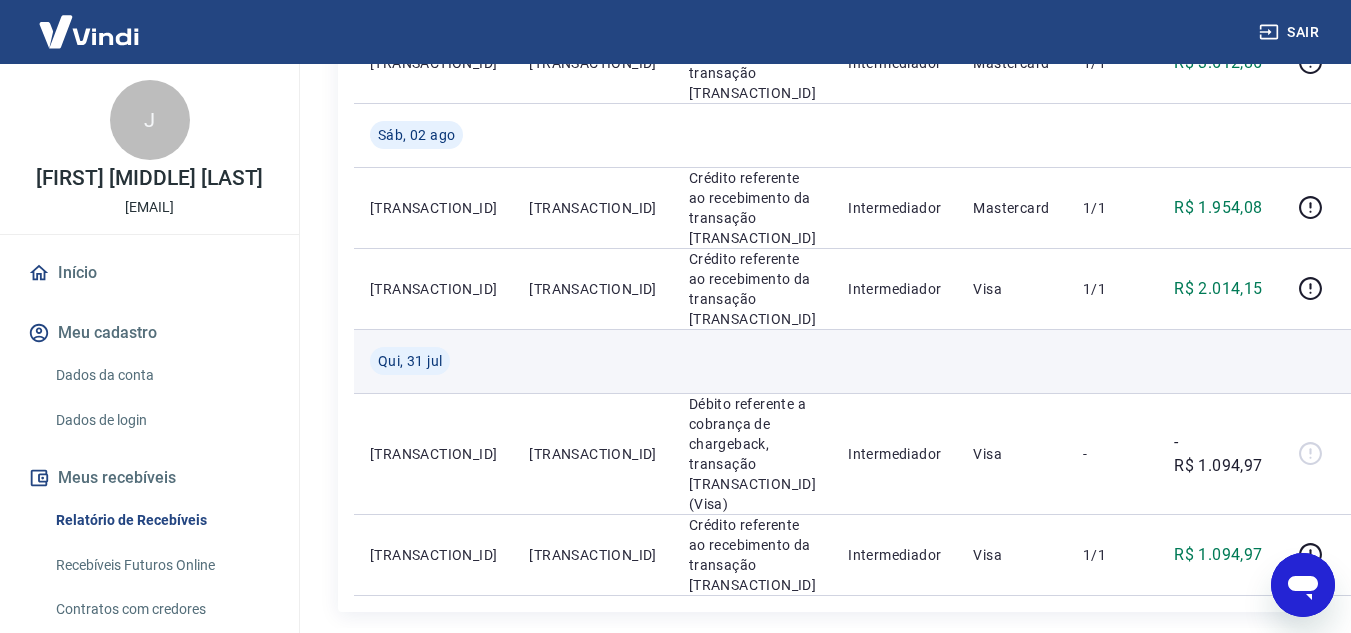click at bounding box center [894, 361] 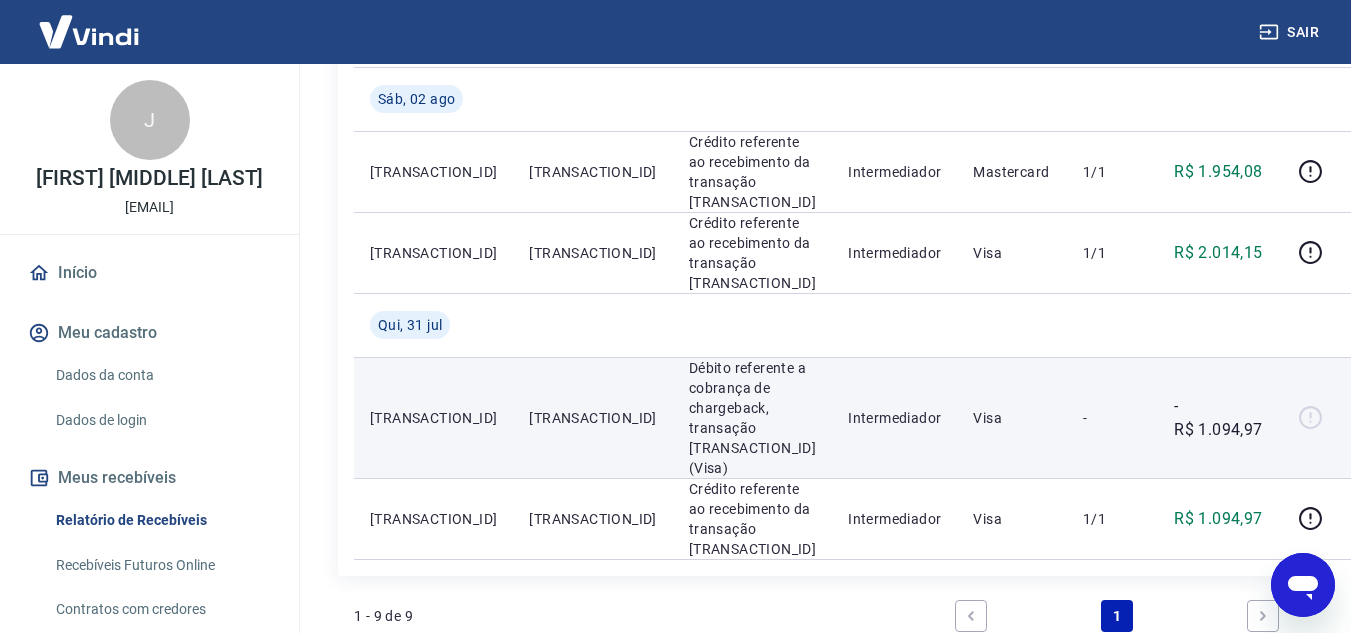 scroll, scrollTop: 879, scrollLeft: 0, axis: vertical 